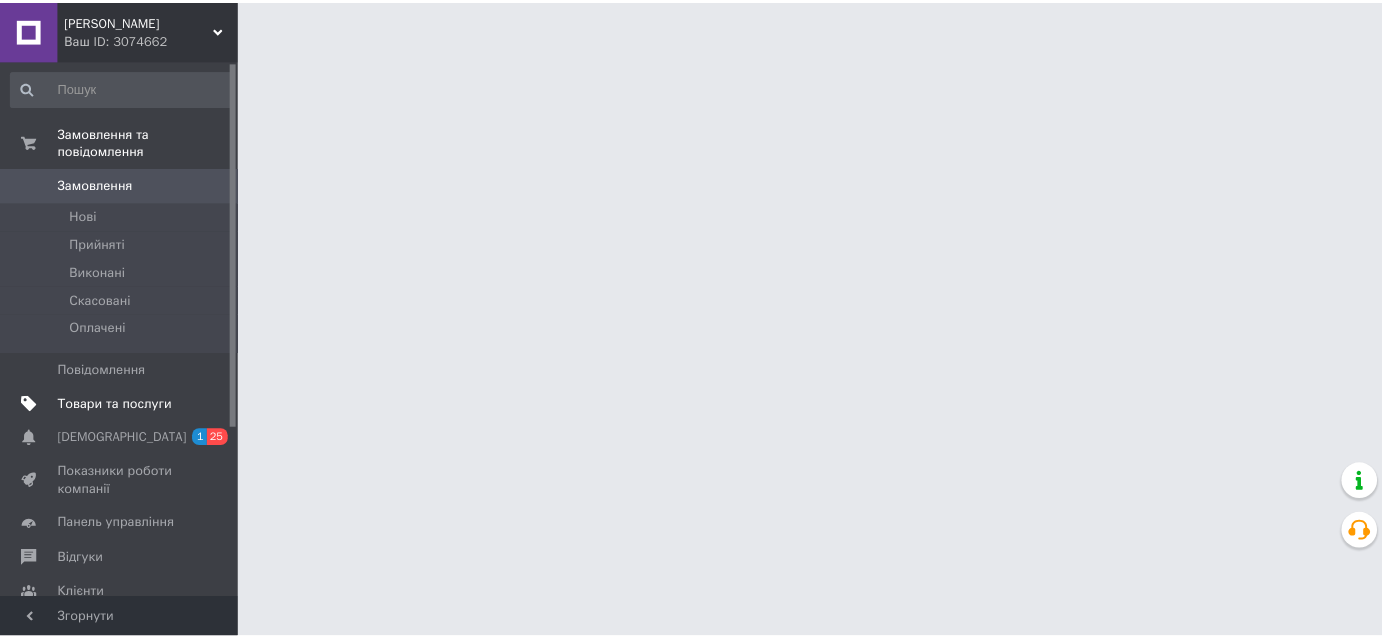 scroll, scrollTop: 0, scrollLeft: 0, axis: both 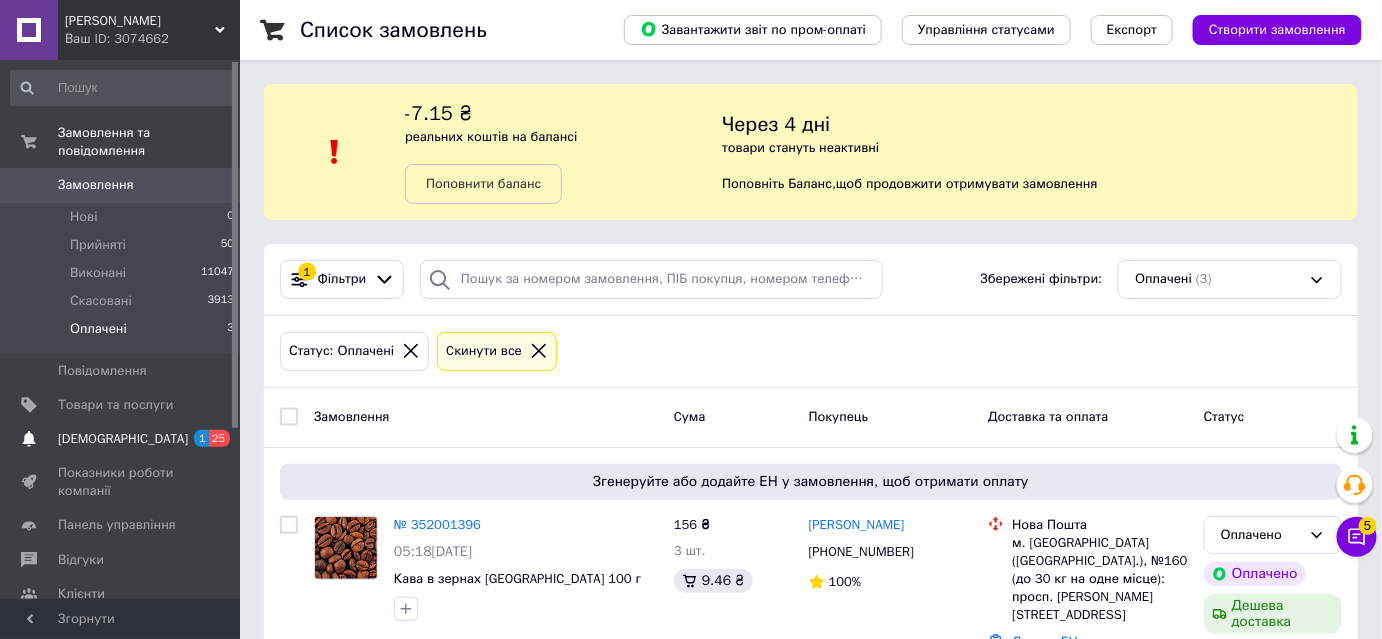 click on "Сповіщення 1 25" at bounding box center (123, 439) 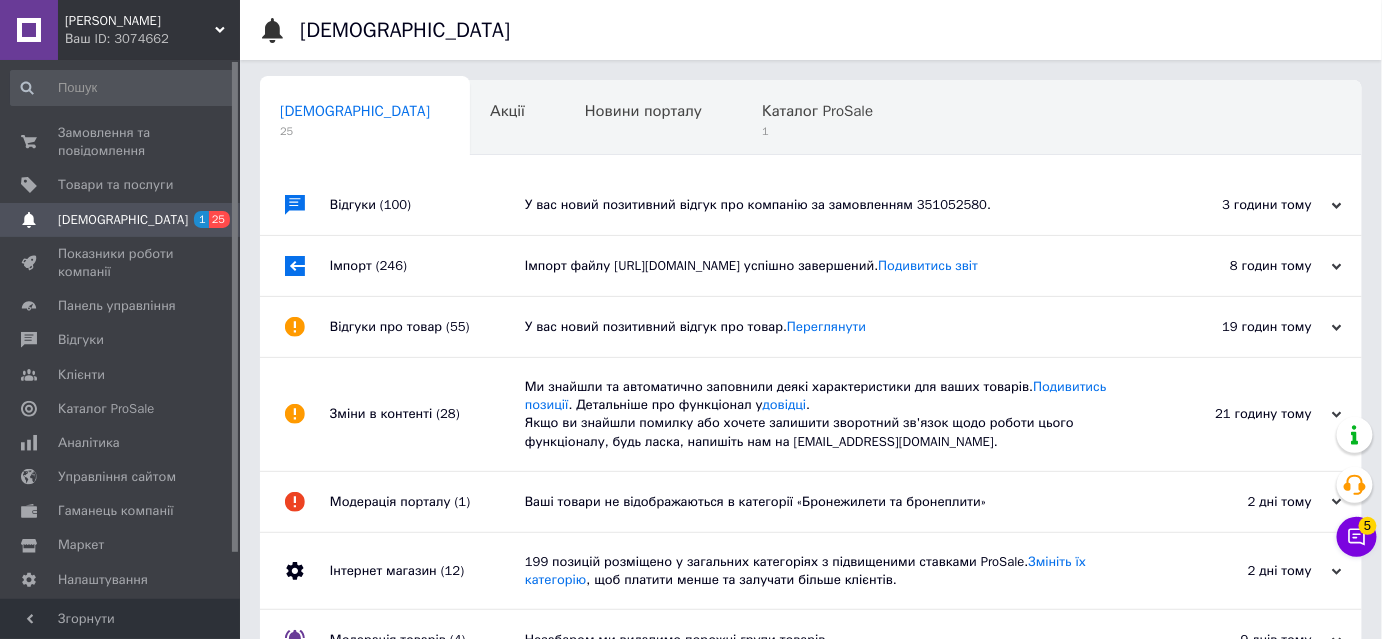 click on "Зміни в контенті   (28)" at bounding box center [427, 414] 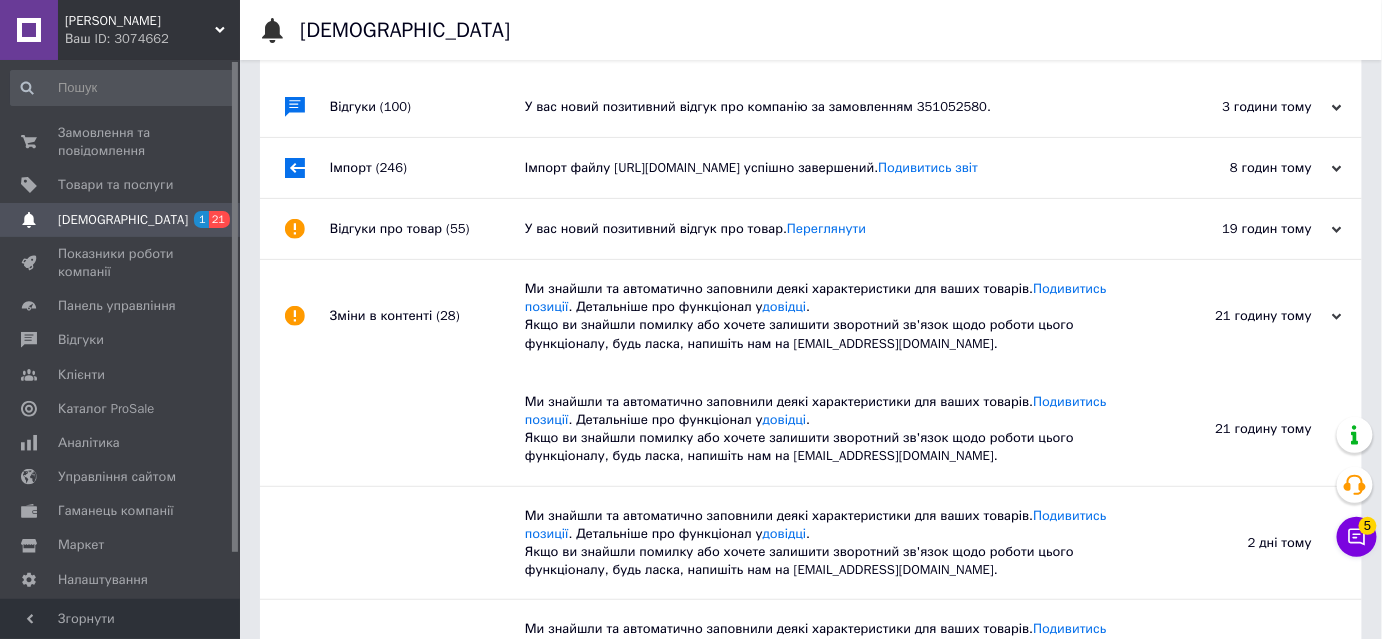 scroll, scrollTop: 90, scrollLeft: 0, axis: vertical 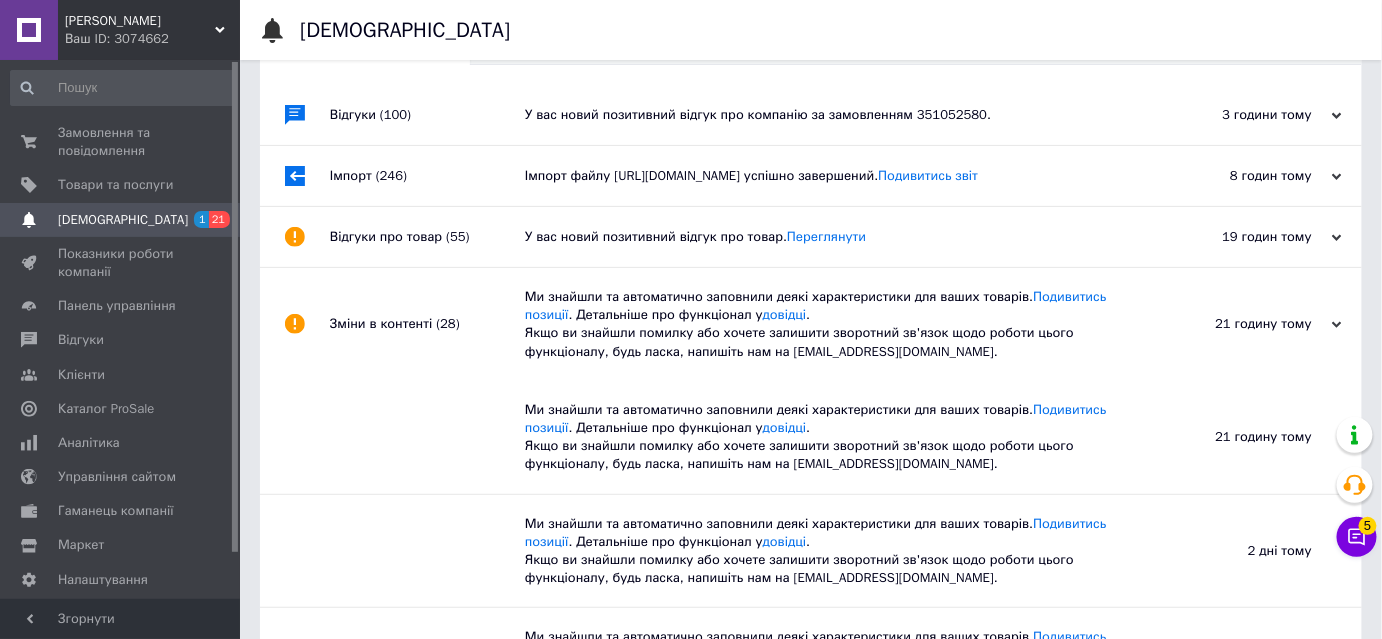 click on "Відгуки про товар   (55)" at bounding box center [427, 237] 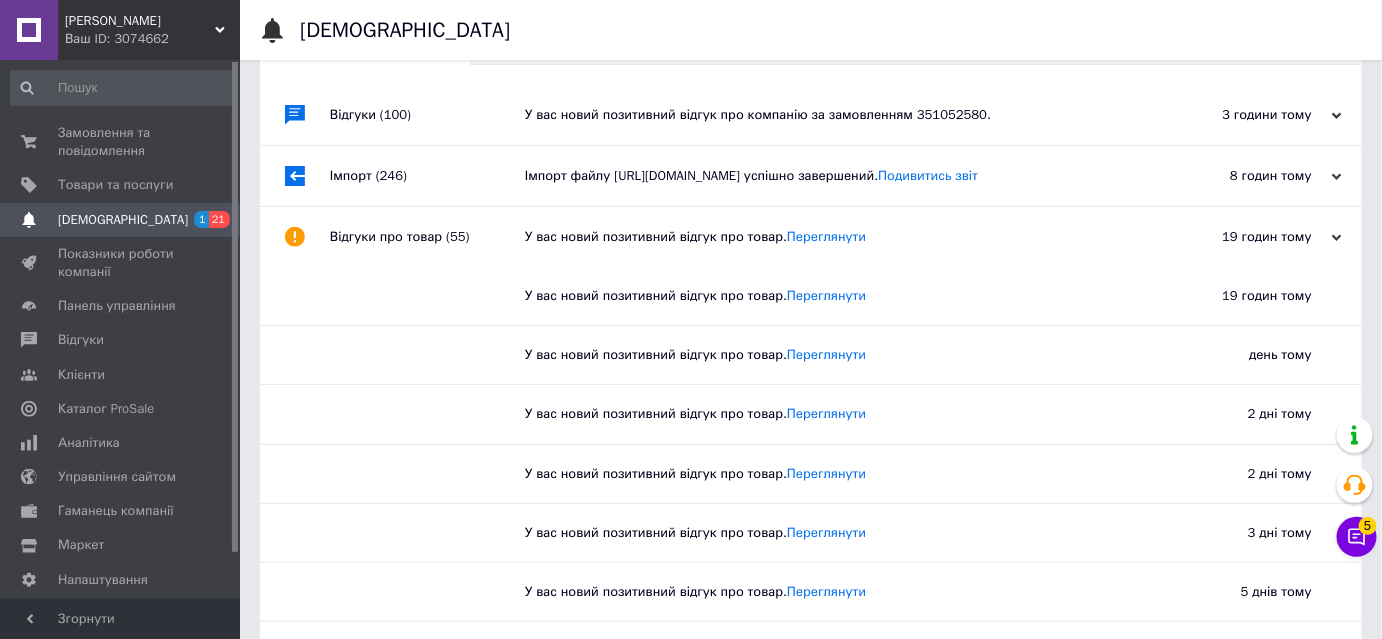 click on "Імпорт   (246)" at bounding box center (427, 176) 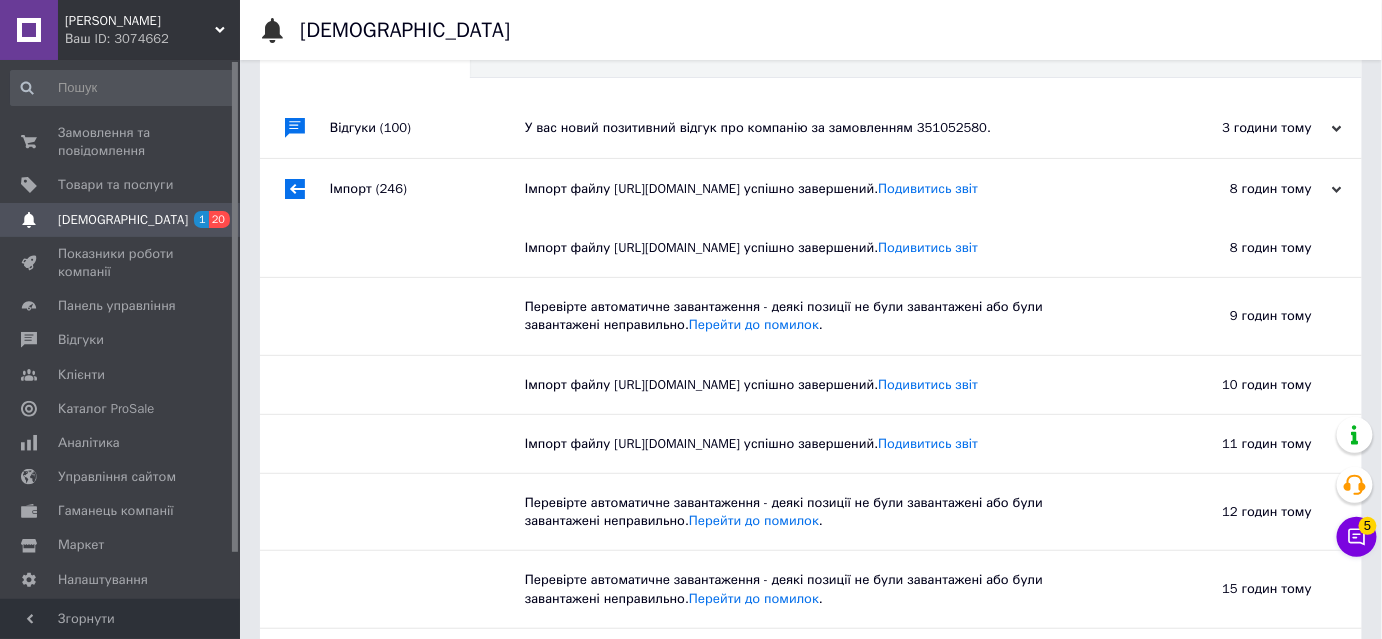 scroll, scrollTop: 0, scrollLeft: 0, axis: both 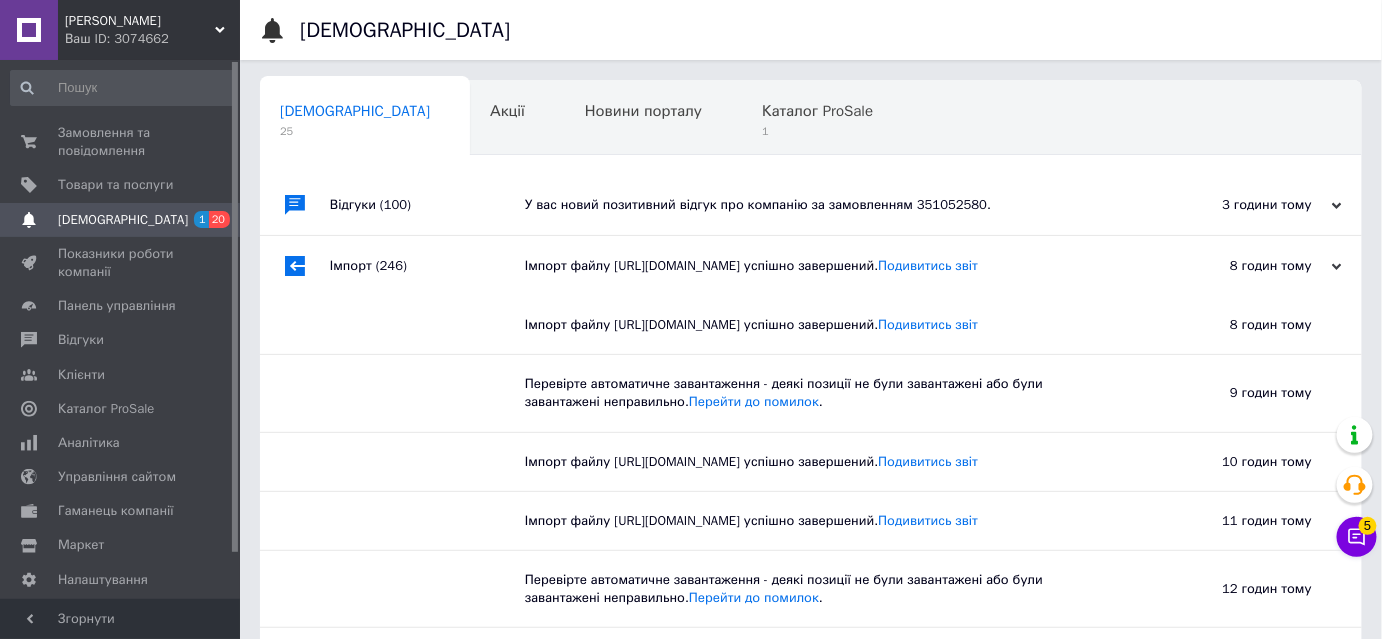 click on "Відгуки   (100)" at bounding box center [427, 205] 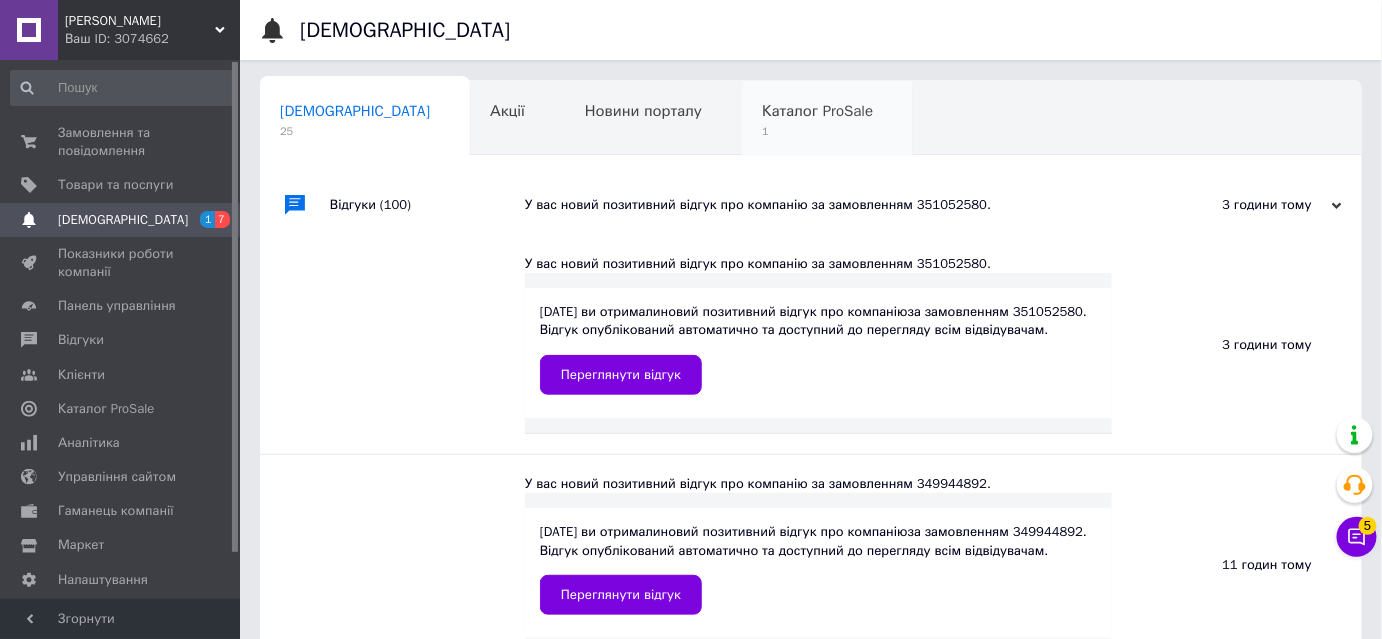 click on "Каталог ProSale" at bounding box center [817, 111] 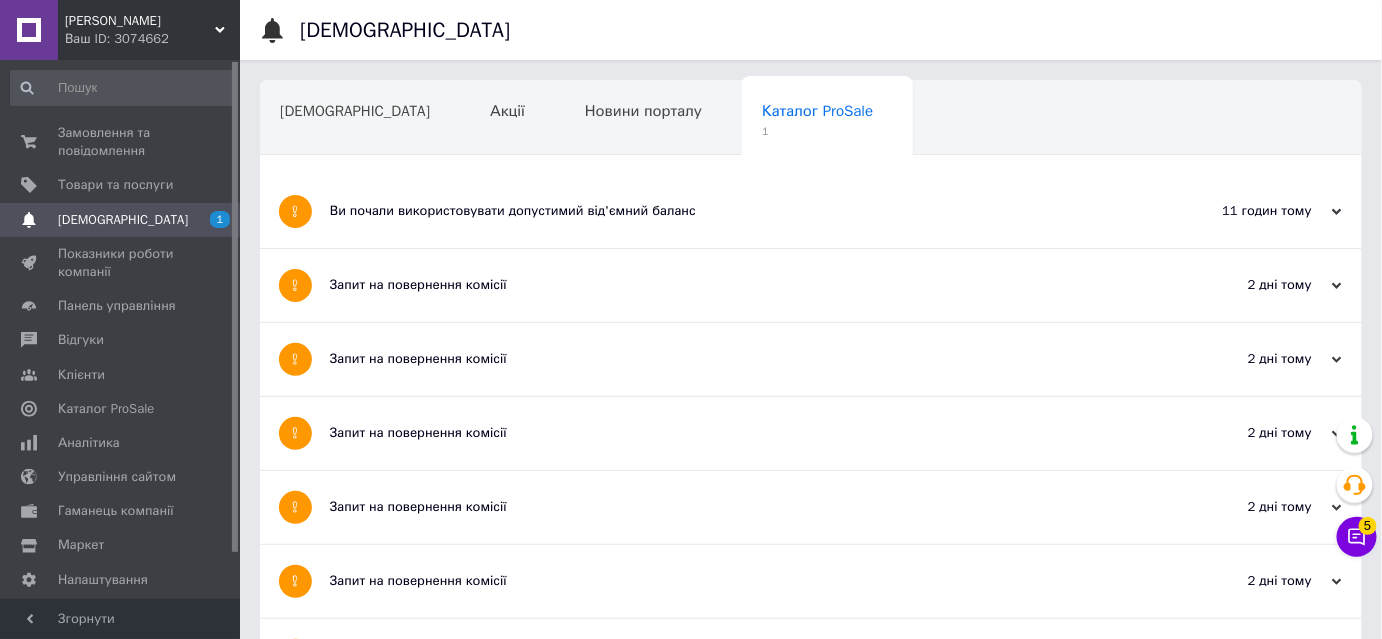 click on "Ви почали використовувати допустимий від'ємний баланс" at bounding box center (736, 211) 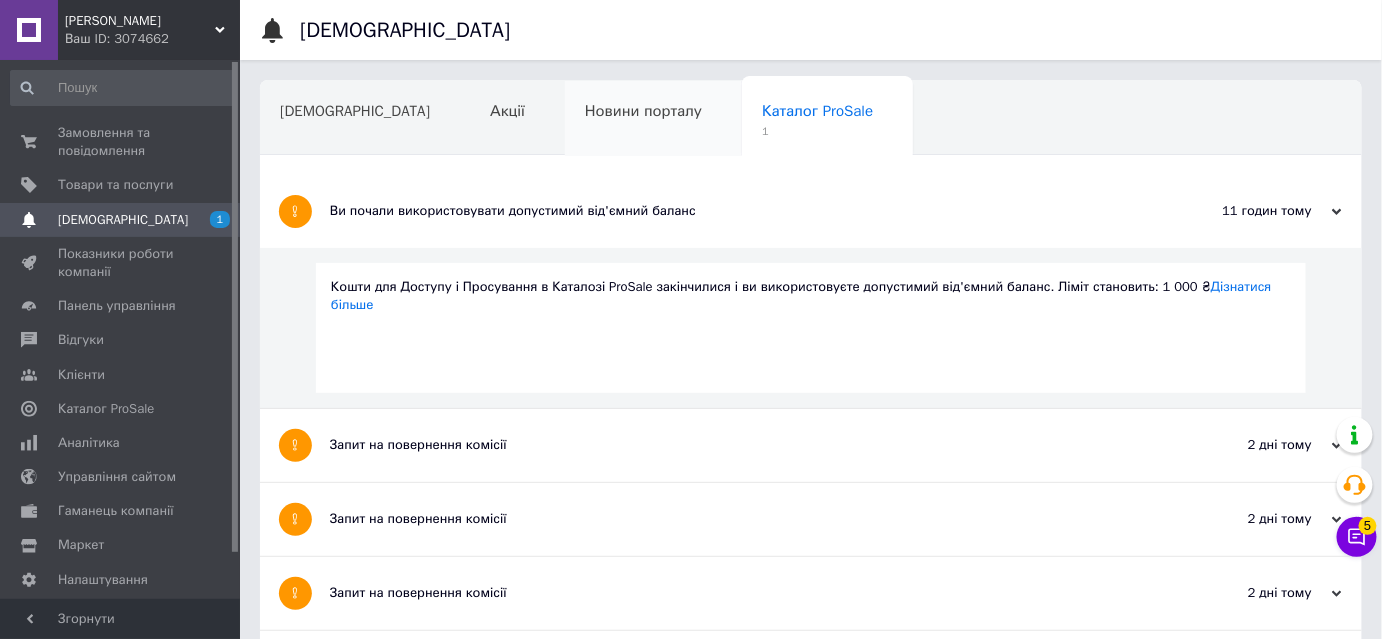 click on "Новини порталу" at bounding box center (653, 119) 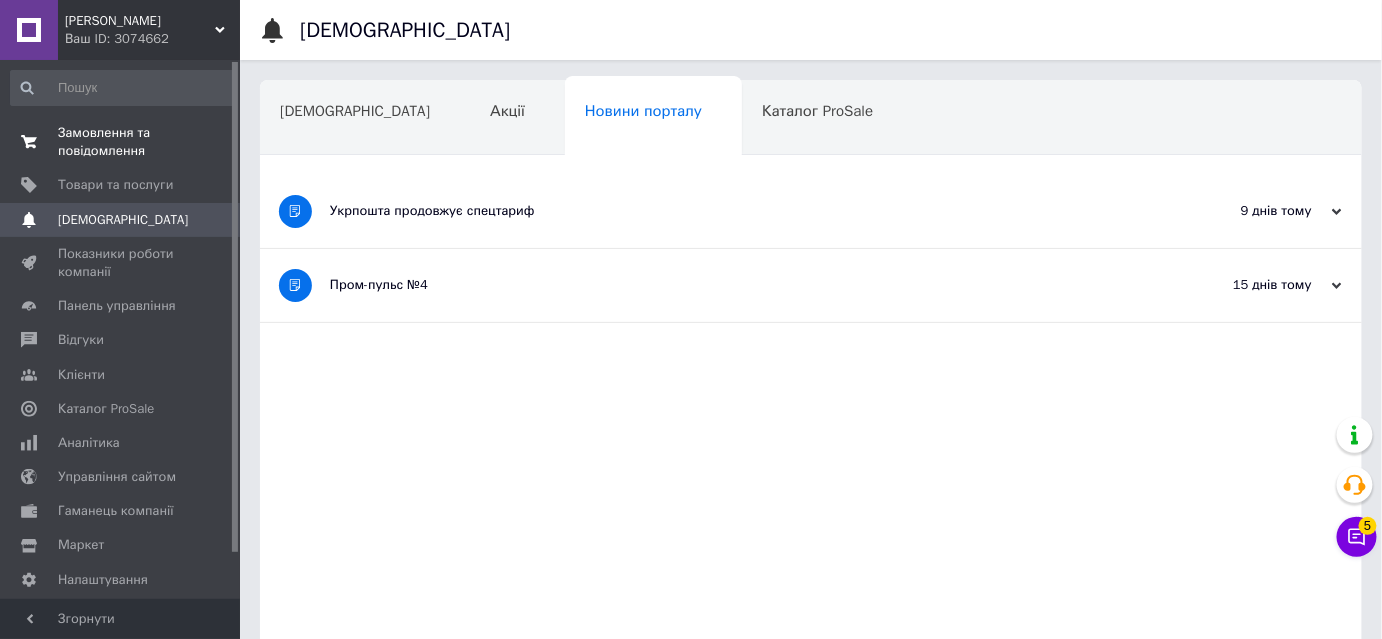 click on "Замовлення та повідомлення" at bounding box center (121, 142) 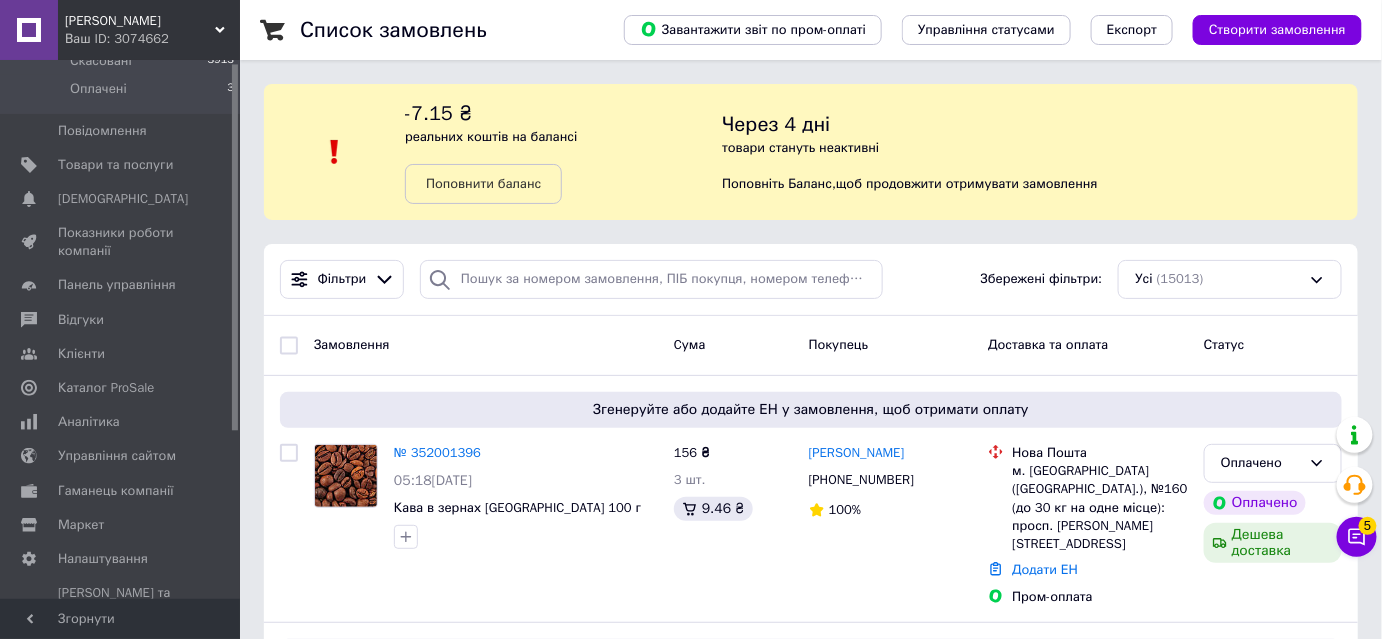 scroll, scrollTop: 250, scrollLeft: 0, axis: vertical 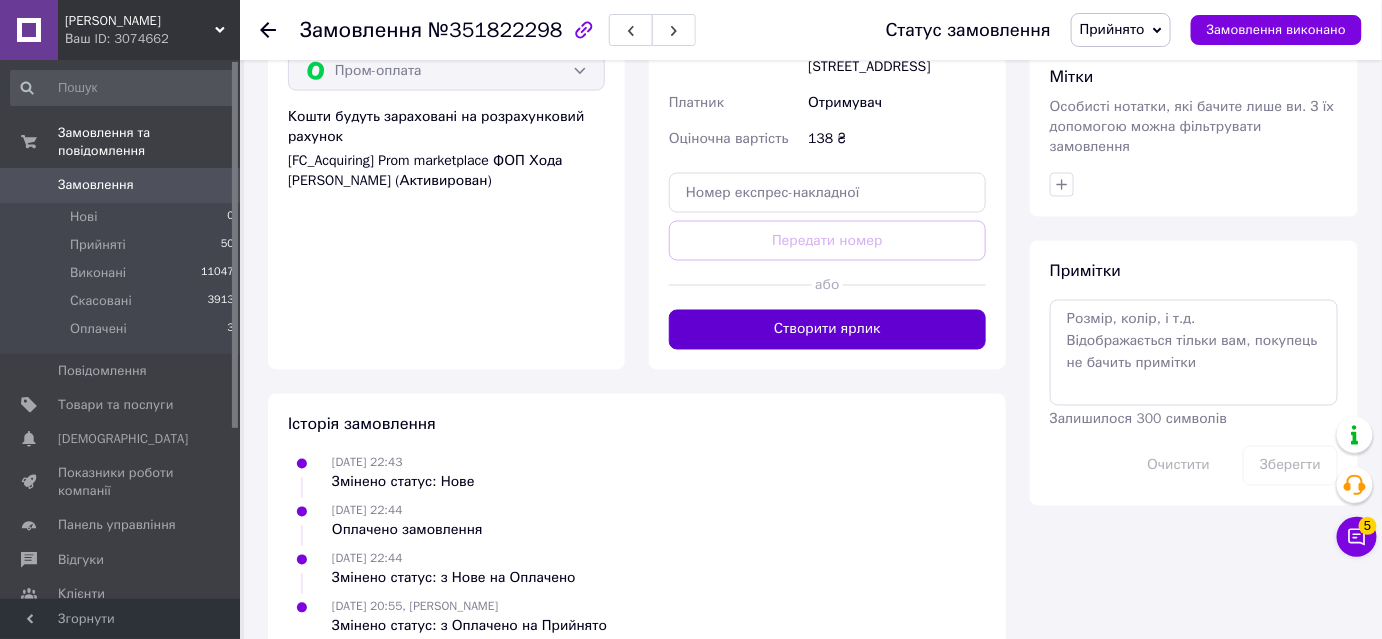 click on "Створити ярлик" at bounding box center (827, 330) 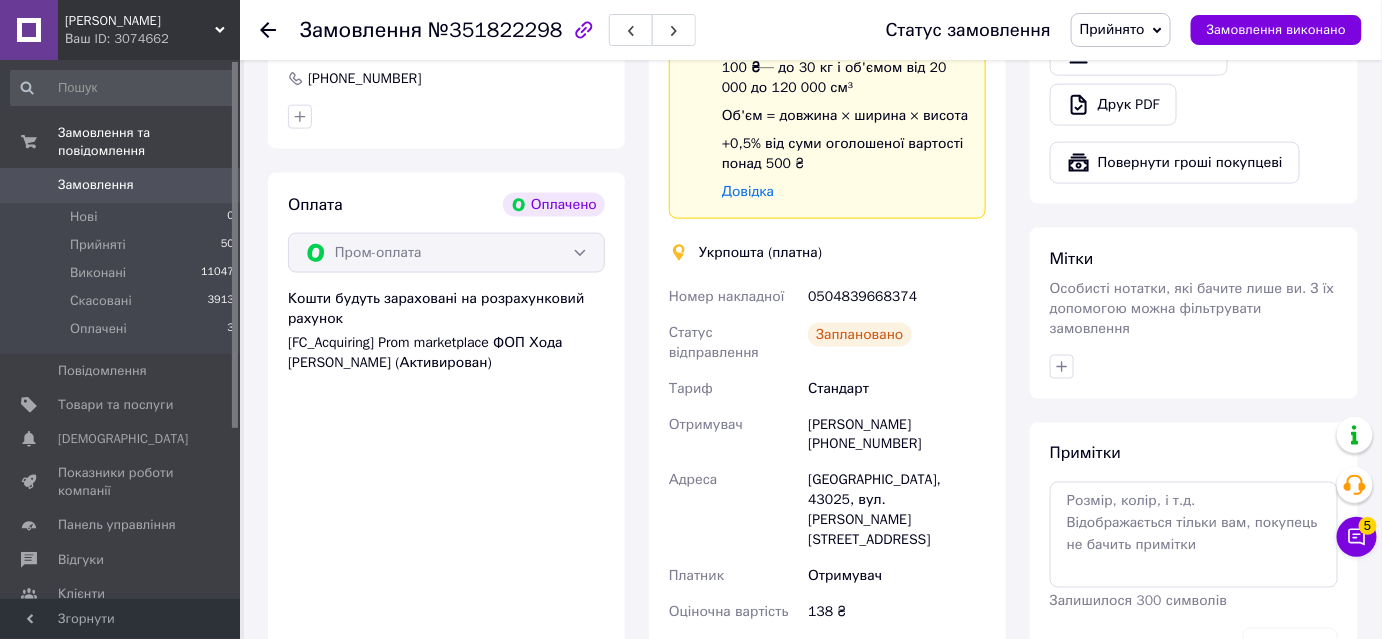 scroll, scrollTop: 918, scrollLeft: 0, axis: vertical 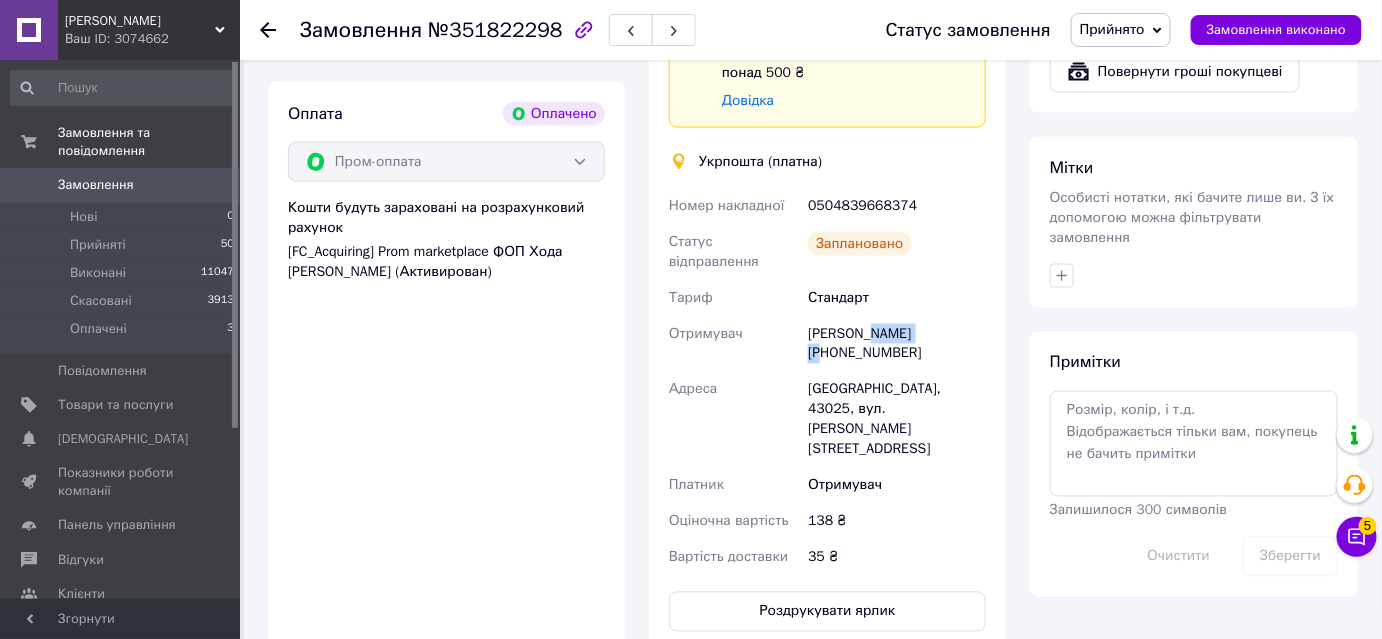 drag, startPoint x: 876, startPoint y: 312, endPoint x: 952, endPoint y: 309, distance: 76.05919 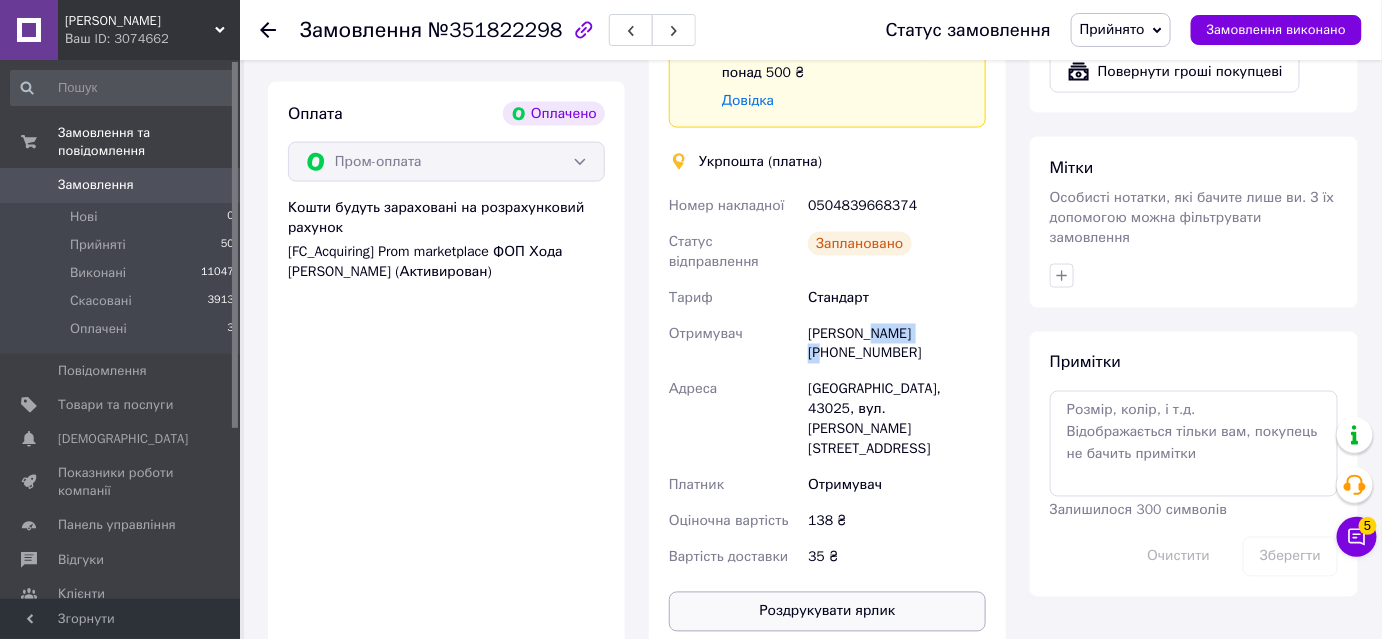 click on "Роздрукувати ярлик" at bounding box center (827, 612) 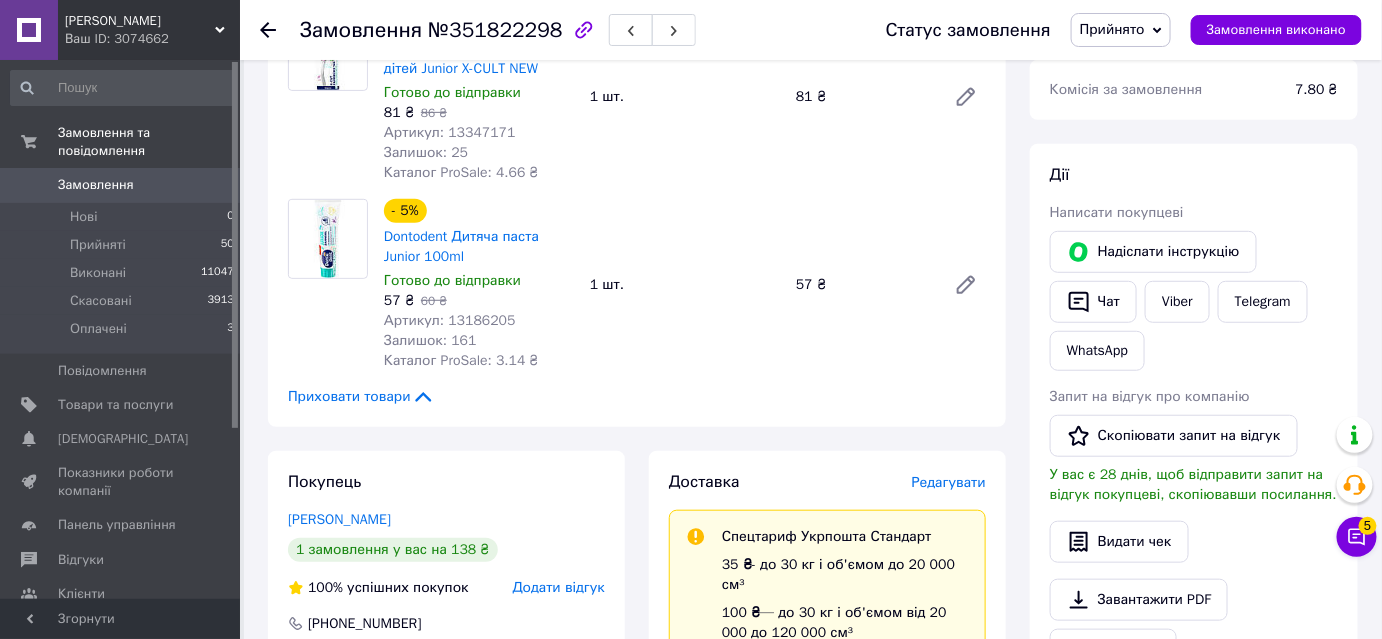 scroll, scrollTop: 0, scrollLeft: 0, axis: both 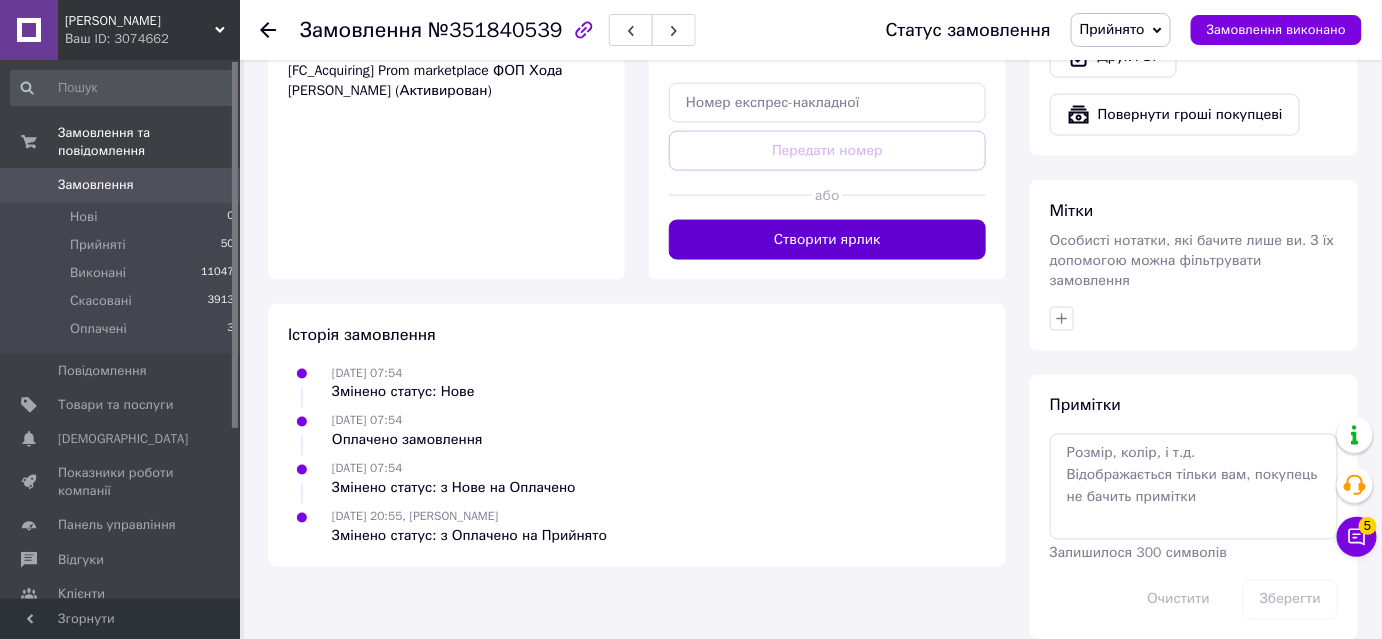 drag, startPoint x: 854, startPoint y: 242, endPoint x: 555, endPoint y: 7, distance: 380.29724 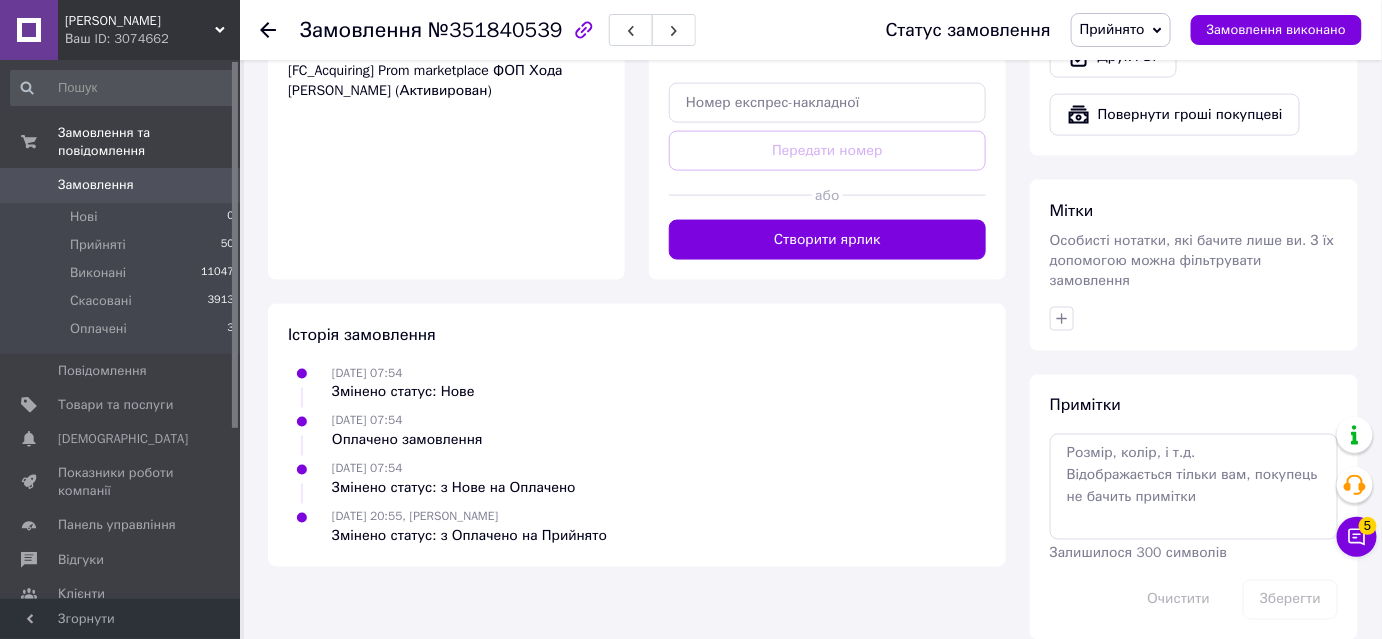 click on "Створити ярлик" at bounding box center (827, 240) 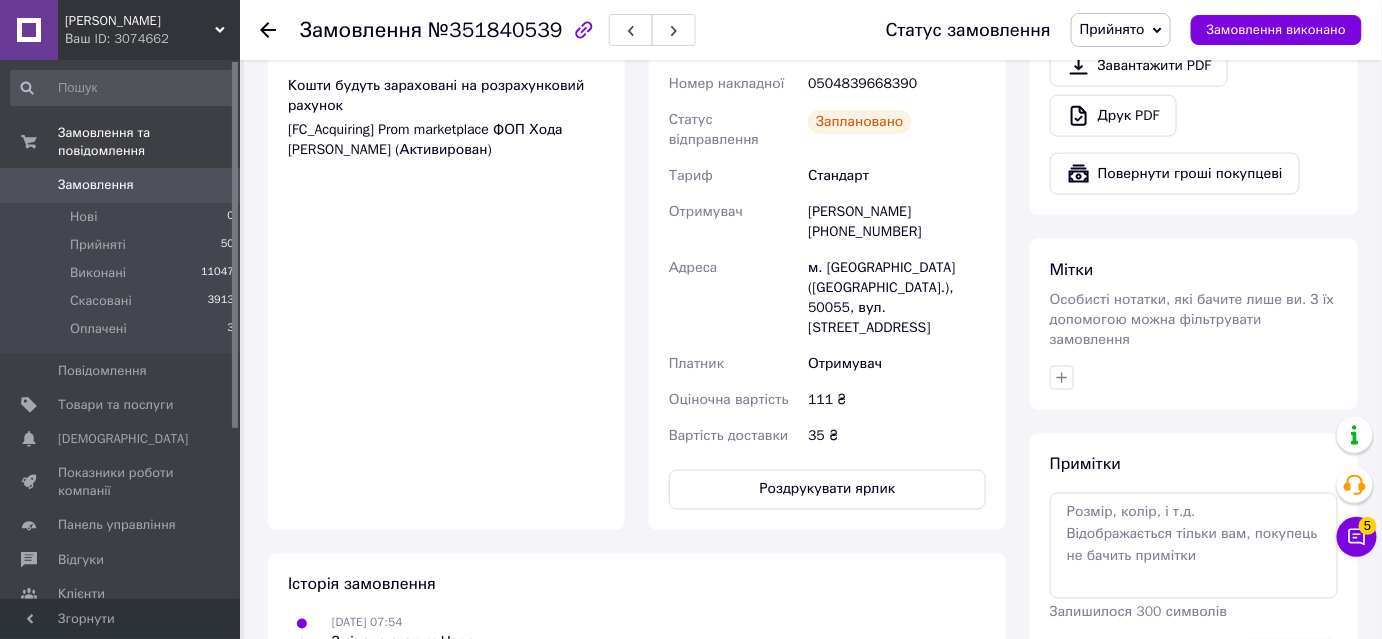 scroll, scrollTop: 784, scrollLeft: 0, axis: vertical 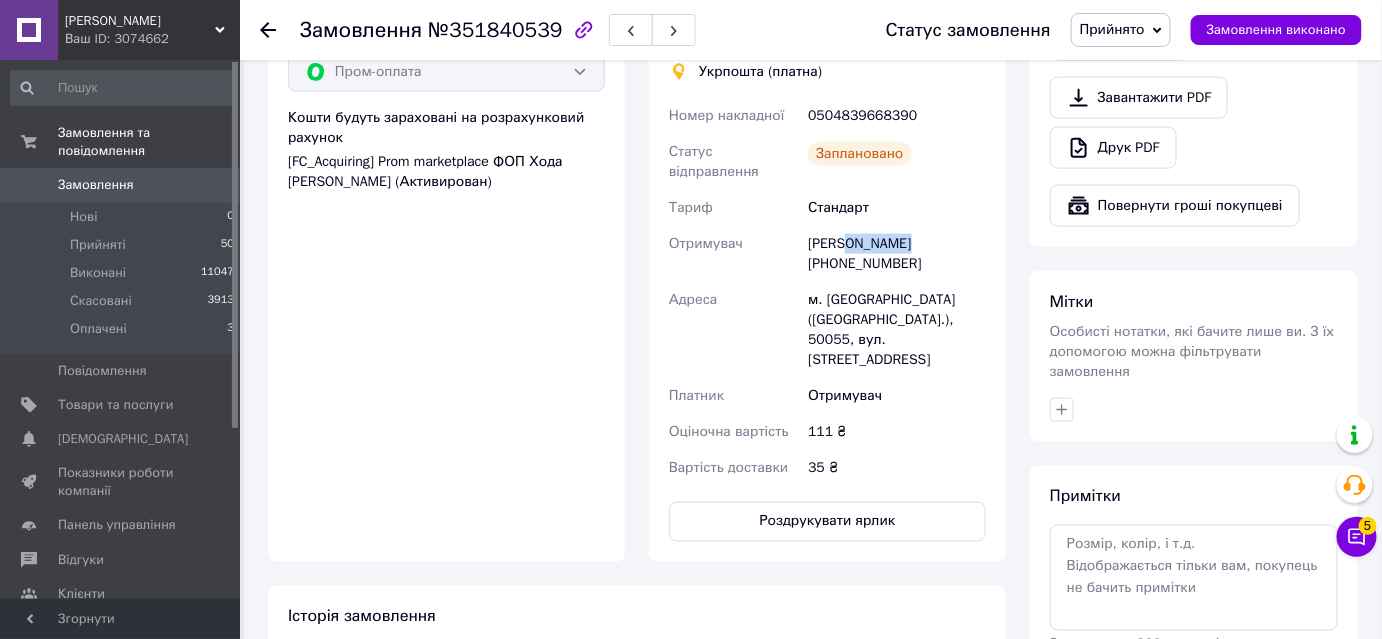 drag, startPoint x: 848, startPoint y: 228, endPoint x: 917, endPoint y: 230, distance: 69.02898 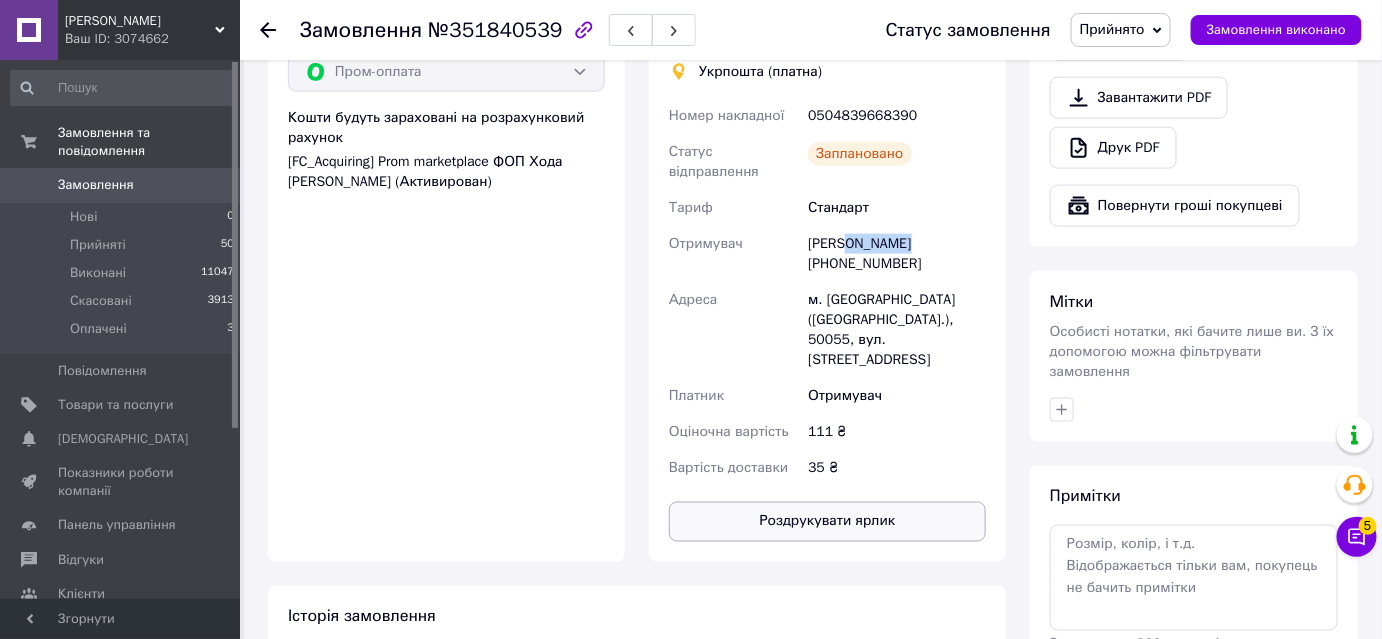 click on "Роздрукувати ярлик" at bounding box center [827, 522] 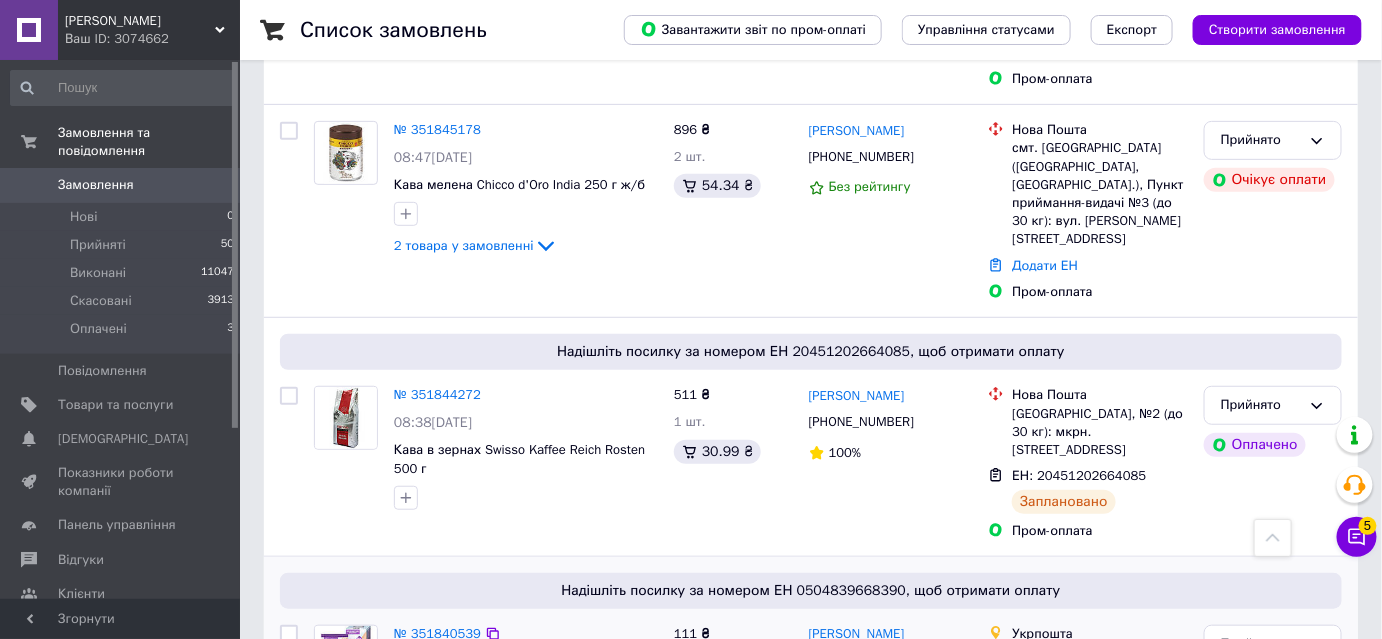scroll, scrollTop: 2719, scrollLeft: 0, axis: vertical 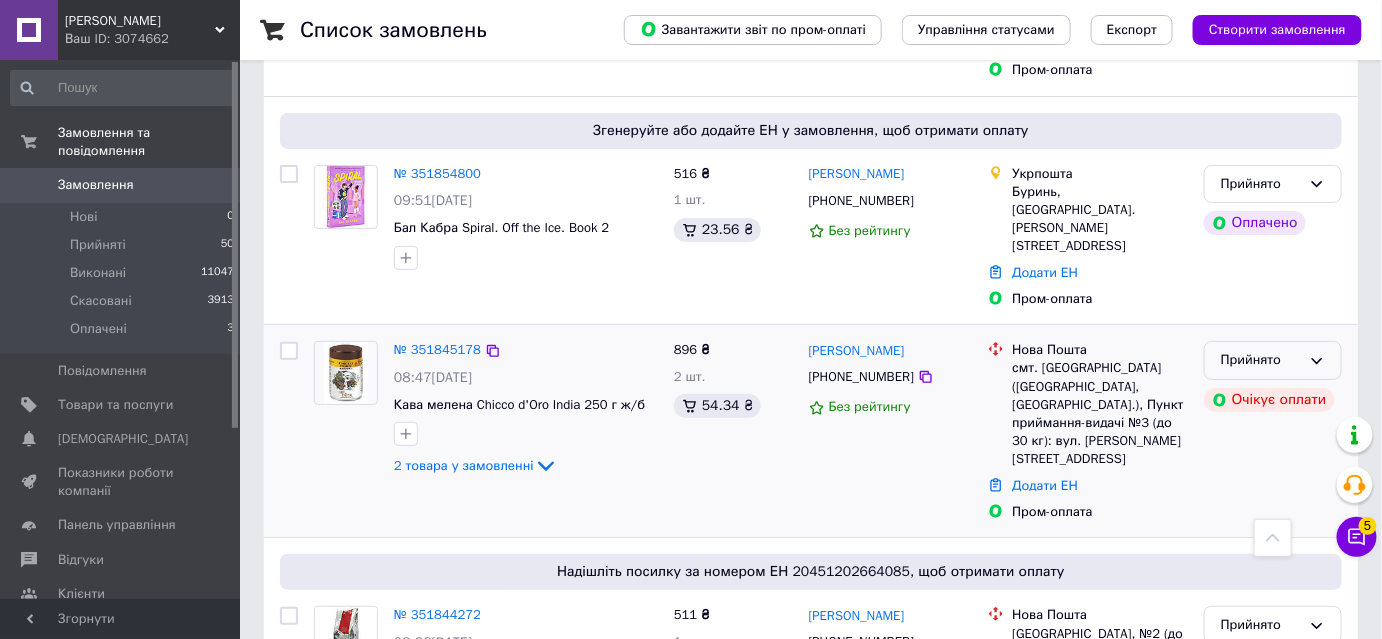 click 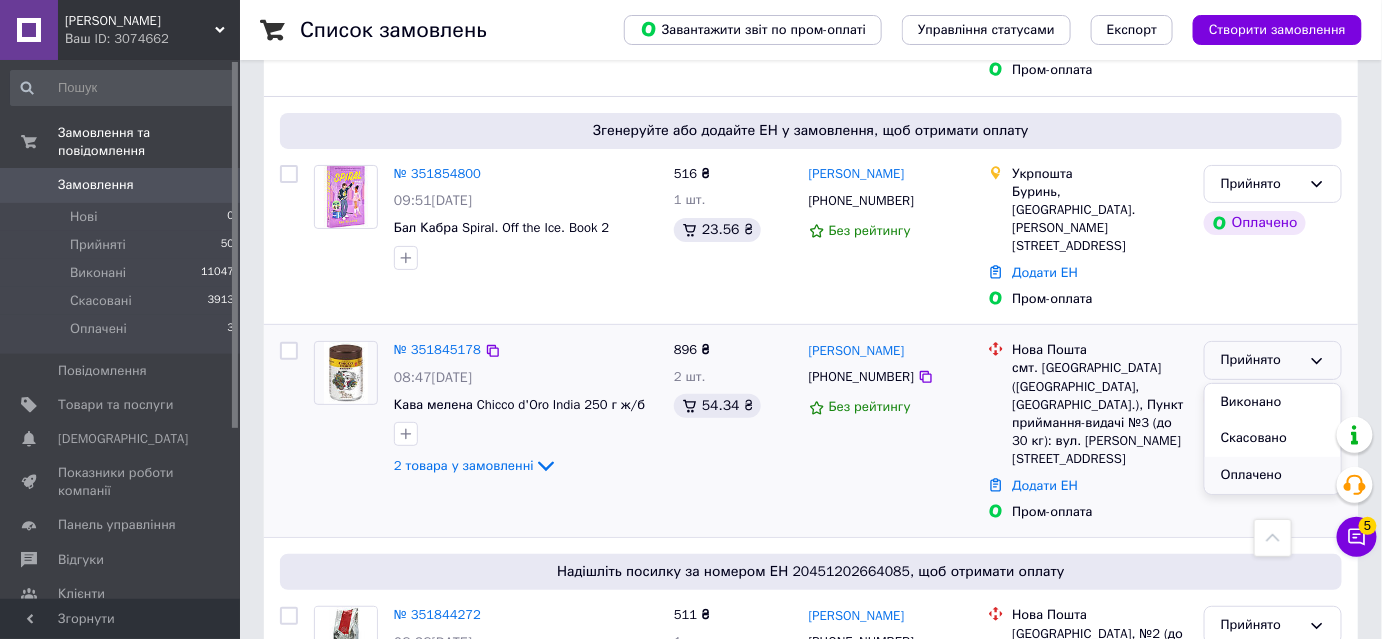 click on "Оплачено" at bounding box center [1273, 475] 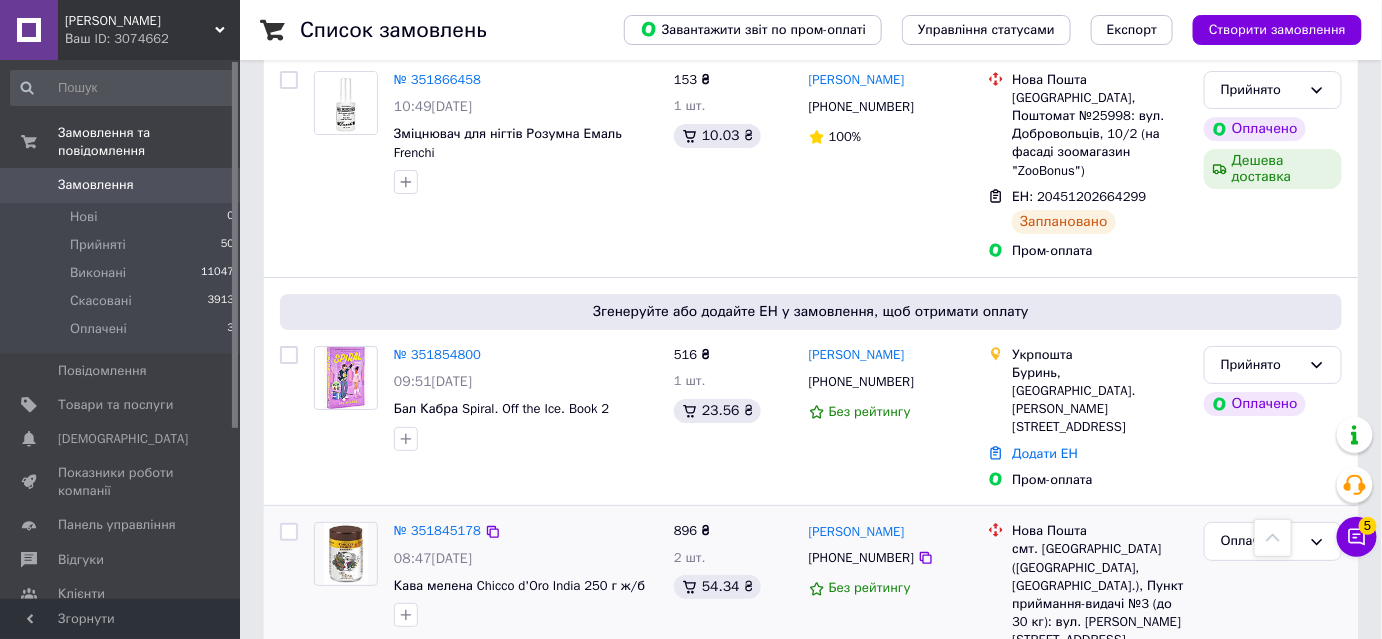 scroll, scrollTop: 2355, scrollLeft: 0, axis: vertical 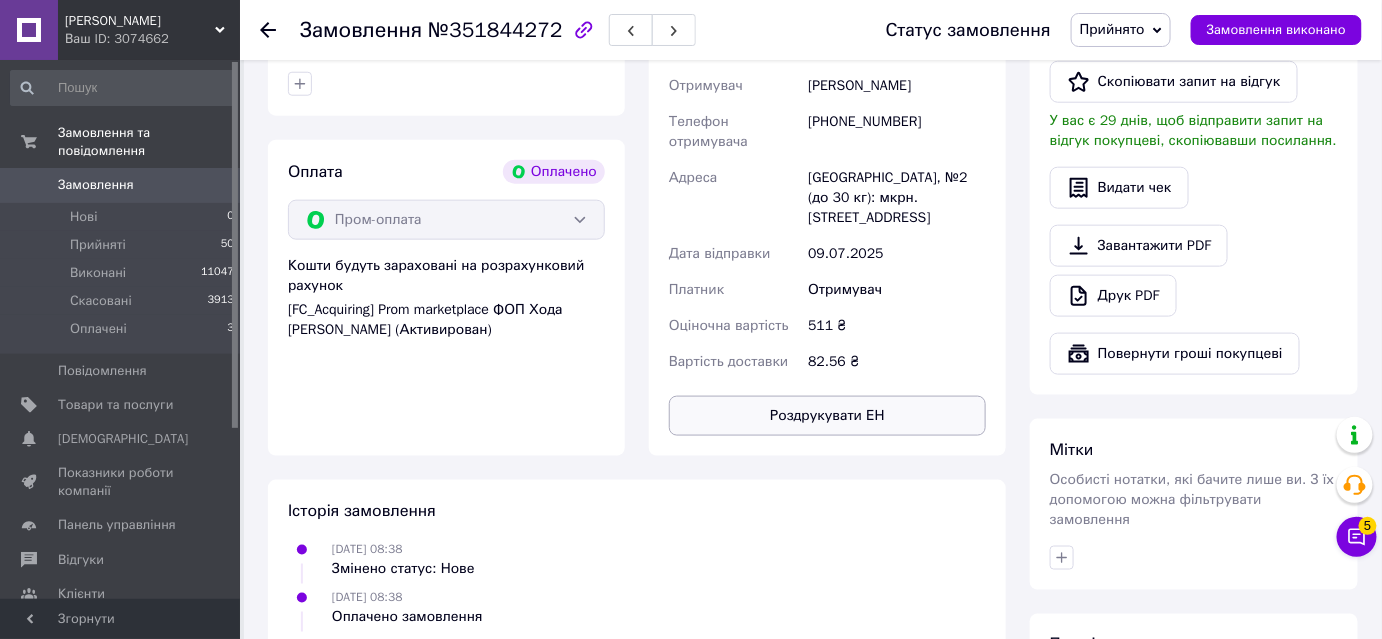 click on "Роздрукувати ЕН" at bounding box center [827, 416] 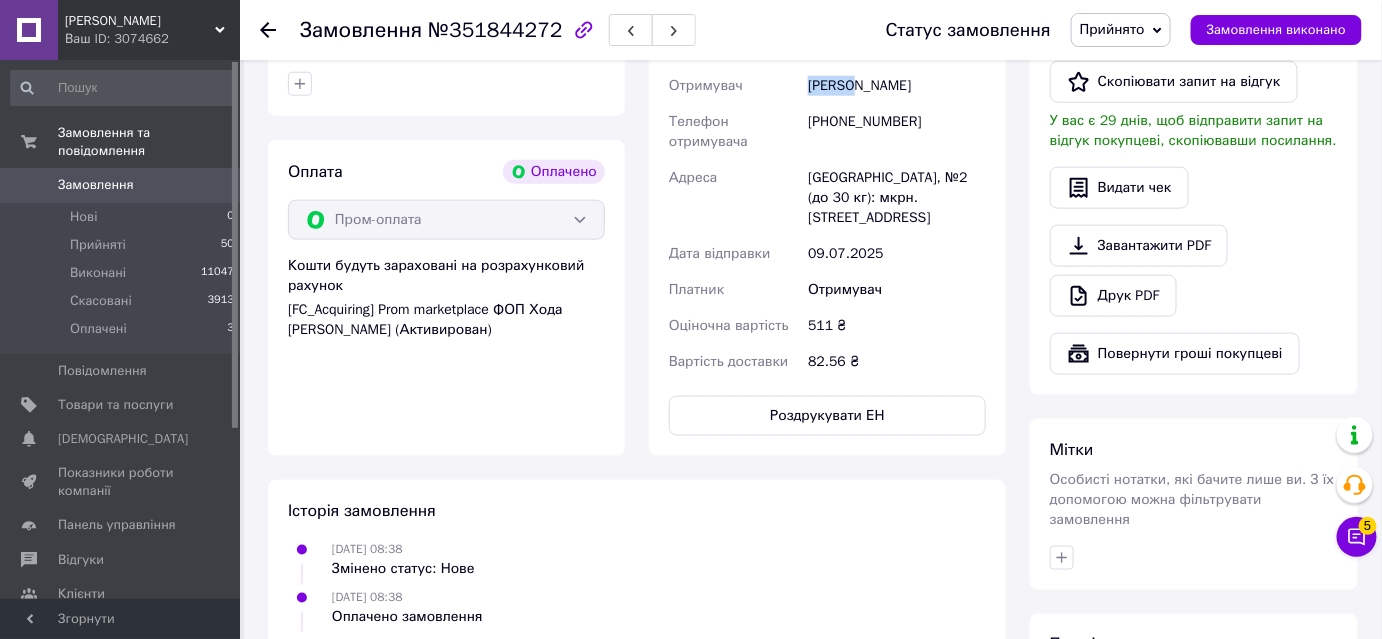 drag, startPoint x: 812, startPoint y: 94, endPoint x: 855, endPoint y: 92, distance: 43.046486 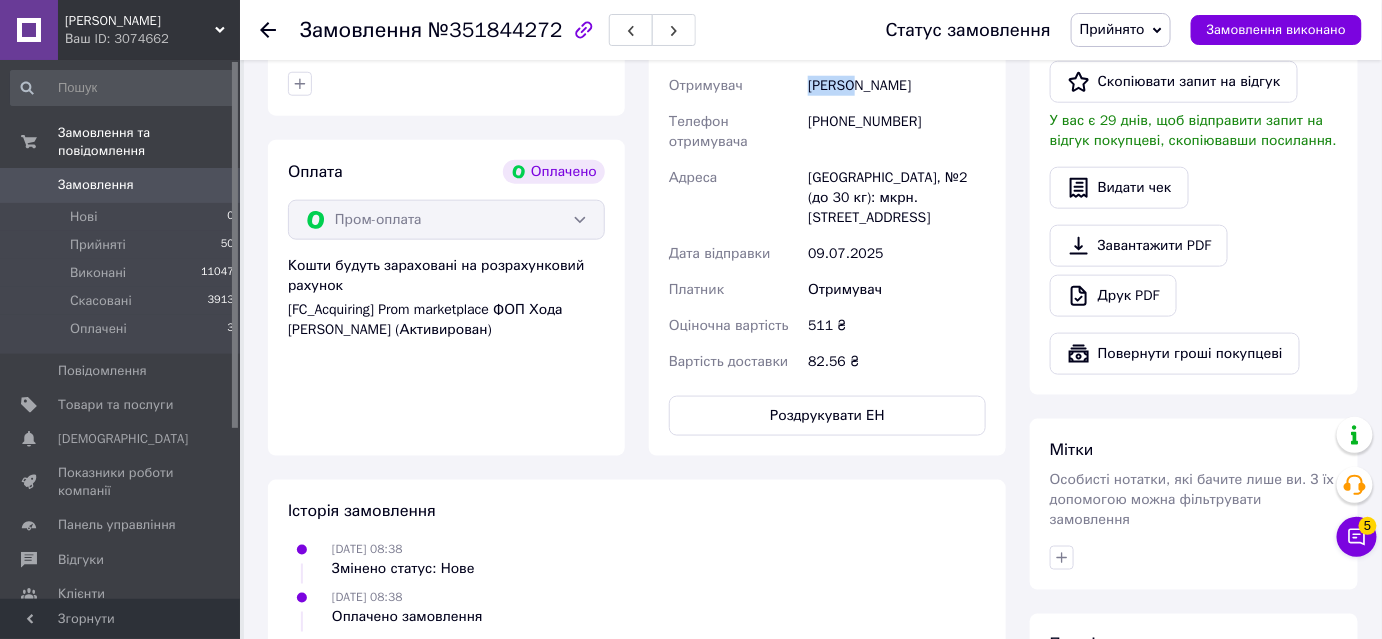 click on "Цуркан Роман" at bounding box center [897, 86] 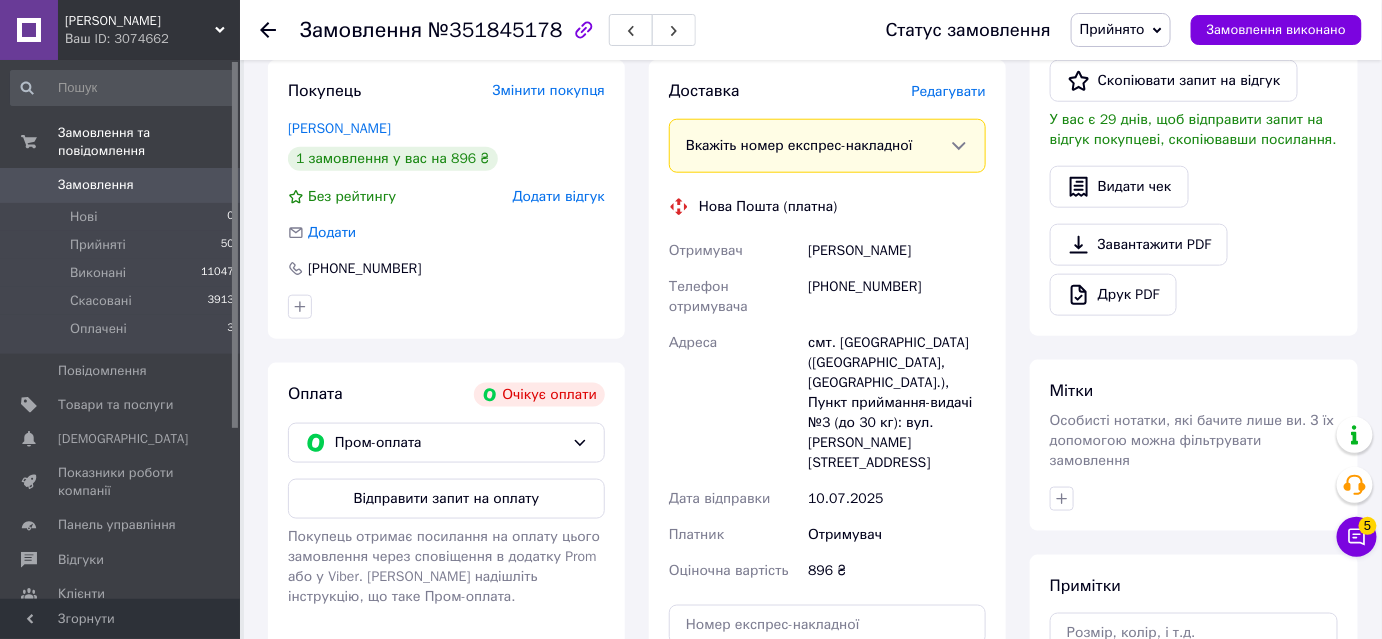scroll, scrollTop: 818, scrollLeft: 0, axis: vertical 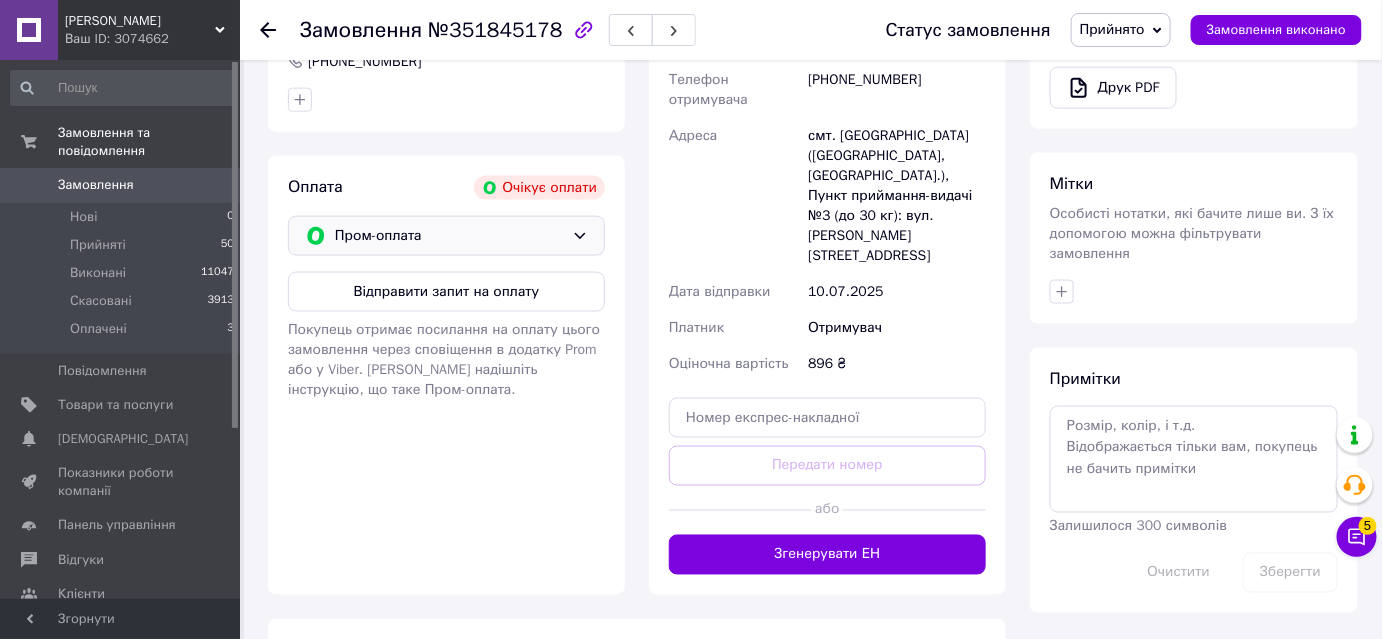 click on "Пром-оплата" at bounding box center [449, 236] 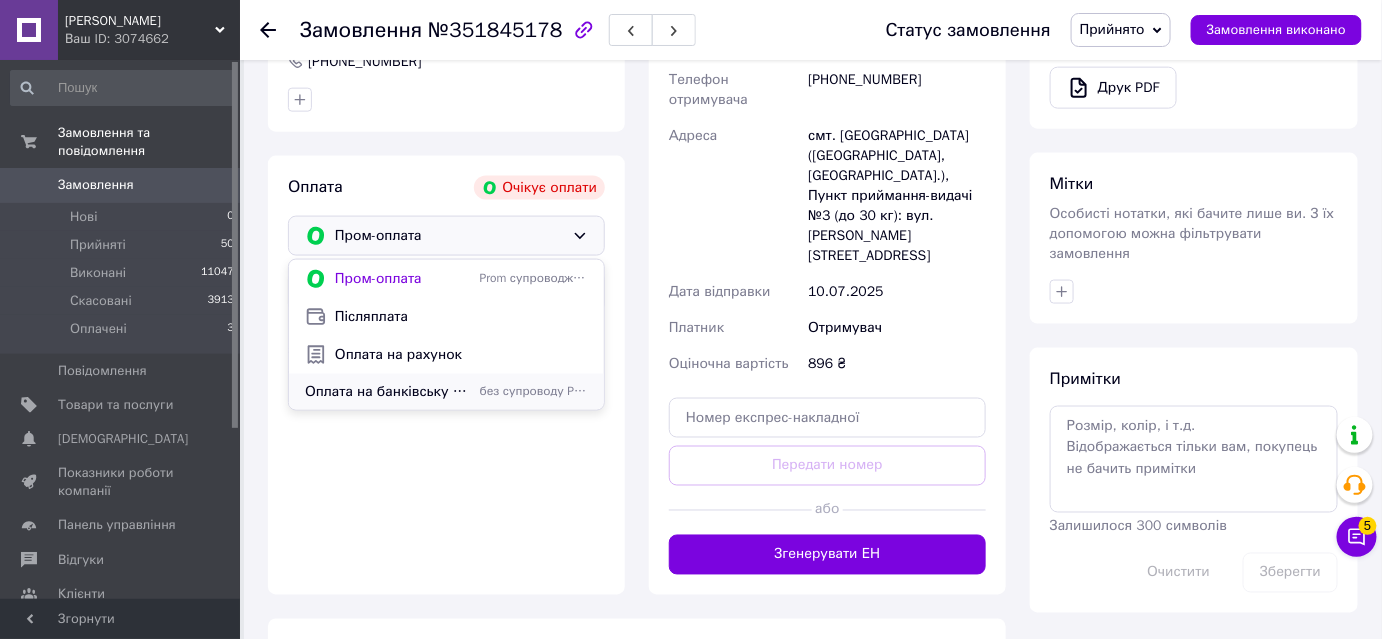 click on "Оплата на банківську карту" at bounding box center [388, 392] 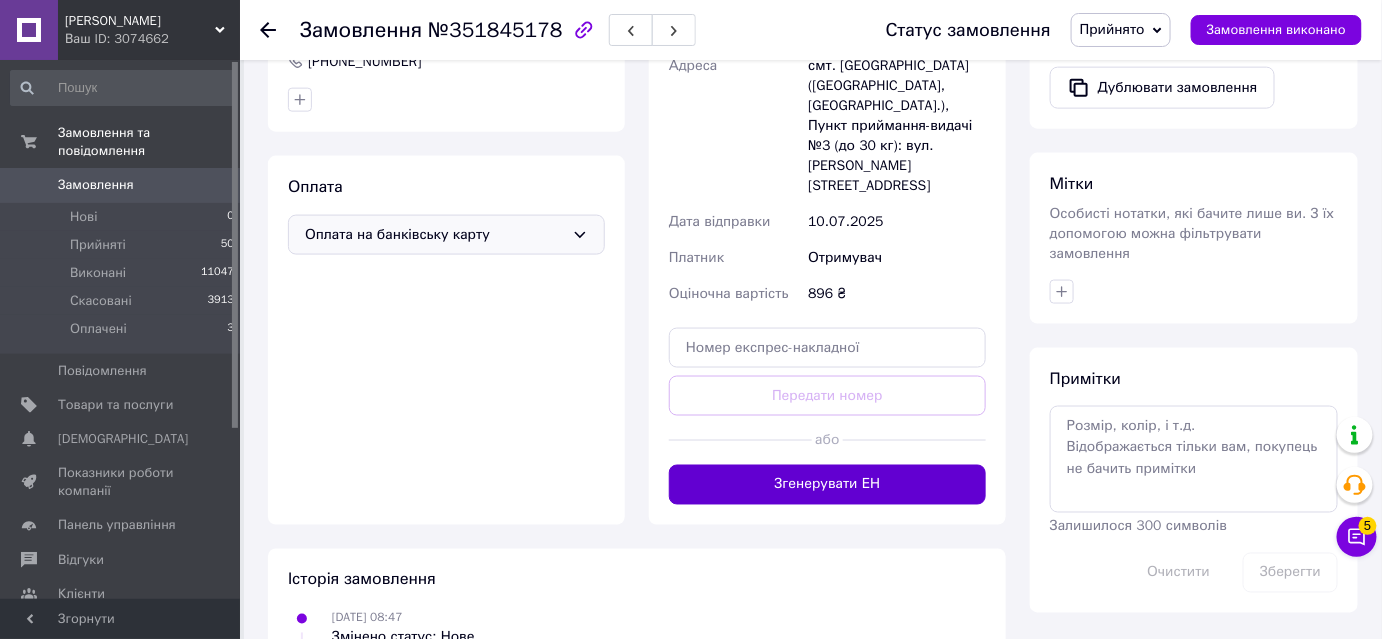 click on "Згенерувати ЕН" at bounding box center [827, 485] 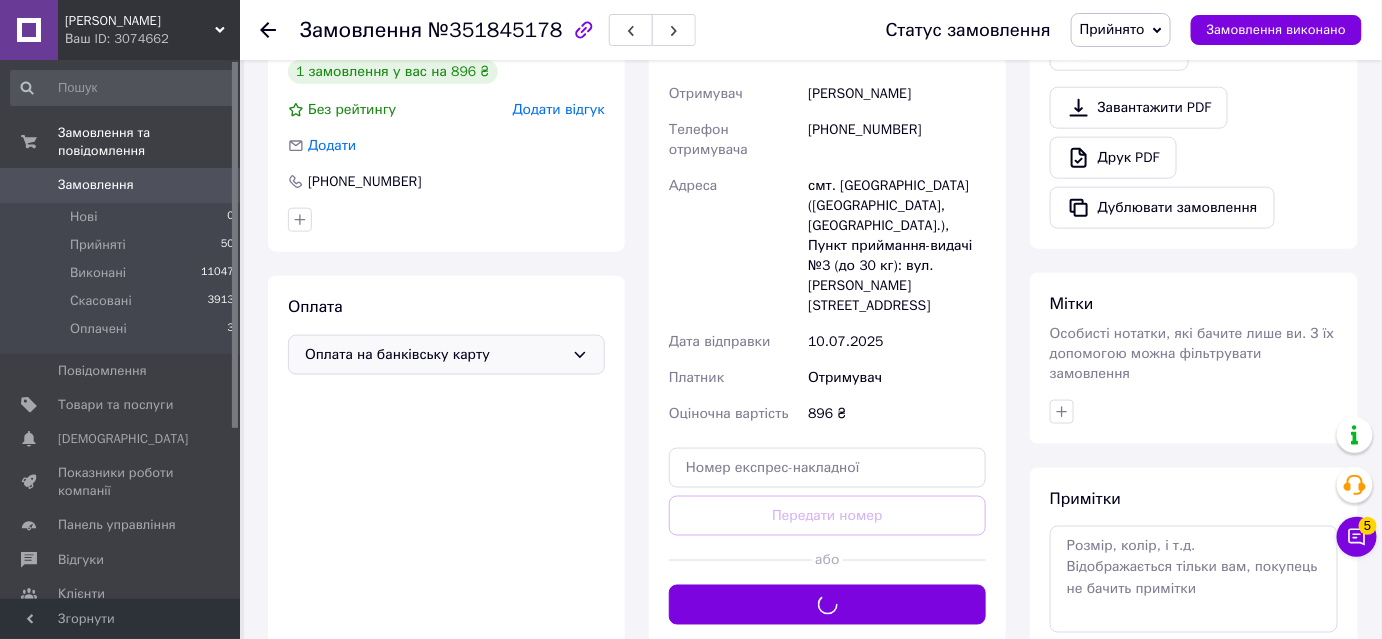 scroll, scrollTop: 545, scrollLeft: 0, axis: vertical 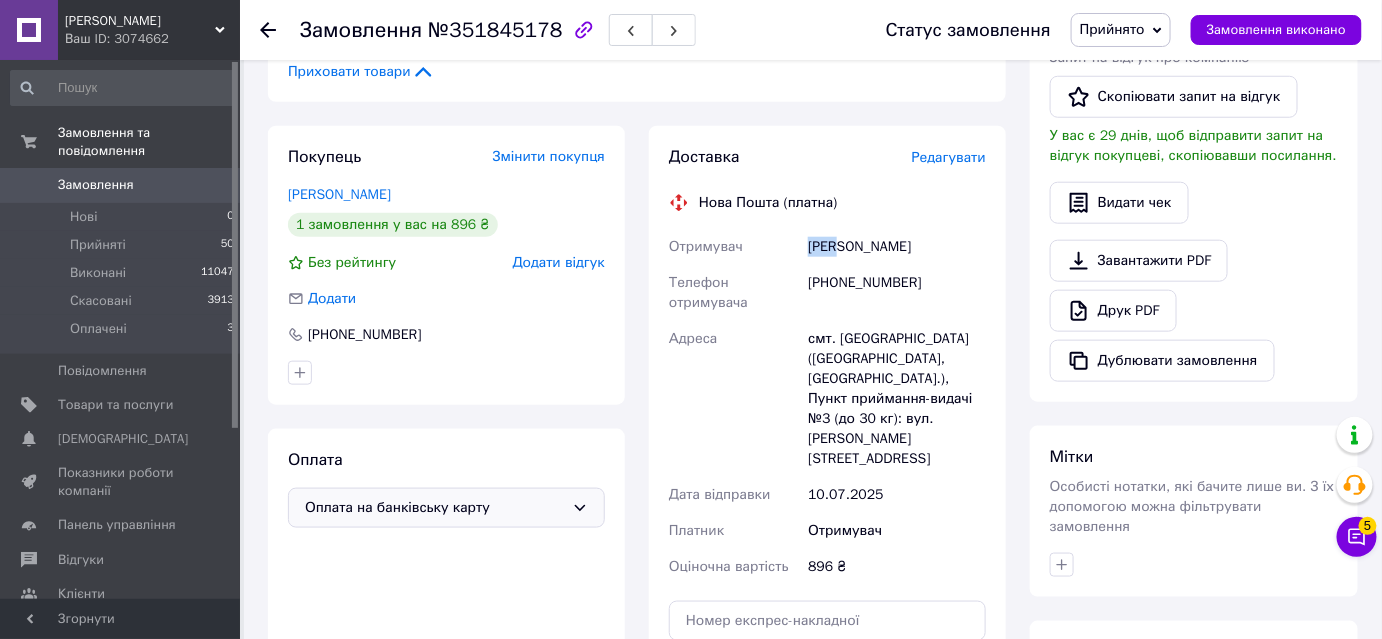 drag, startPoint x: 836, startPoint y: 253, endPoint x: 805, endPoint y: 250, distance: 31.144823 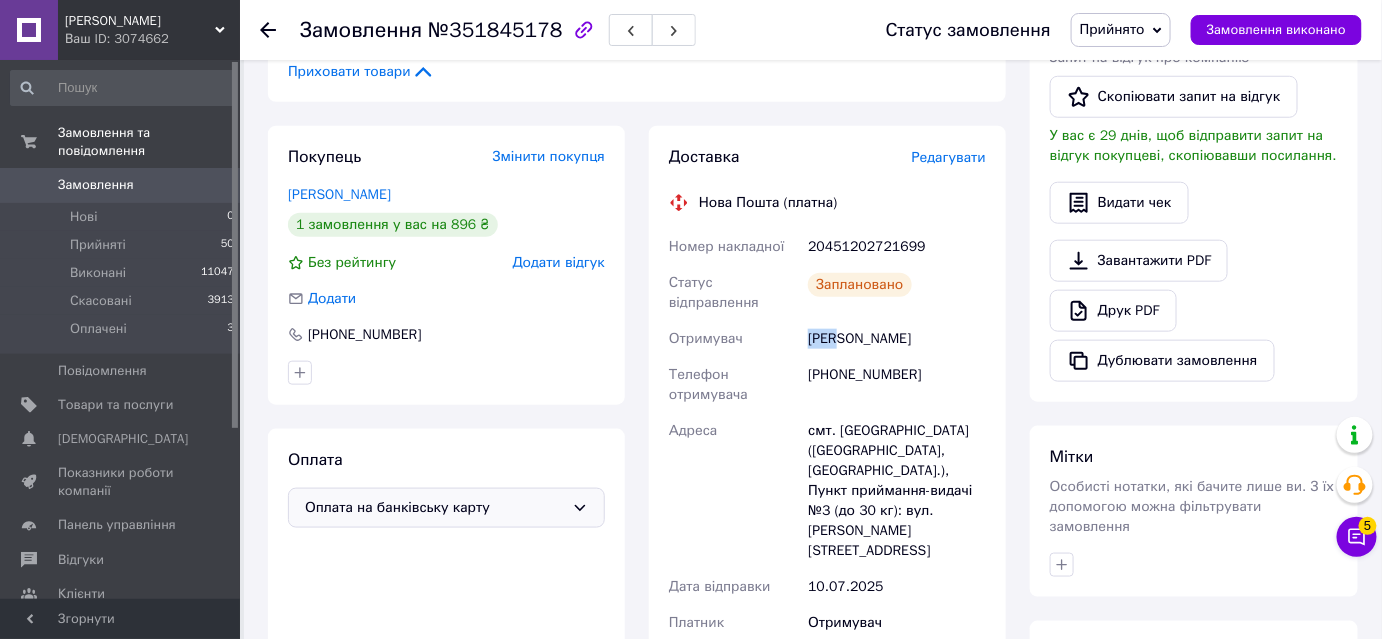 copy on "Бала" 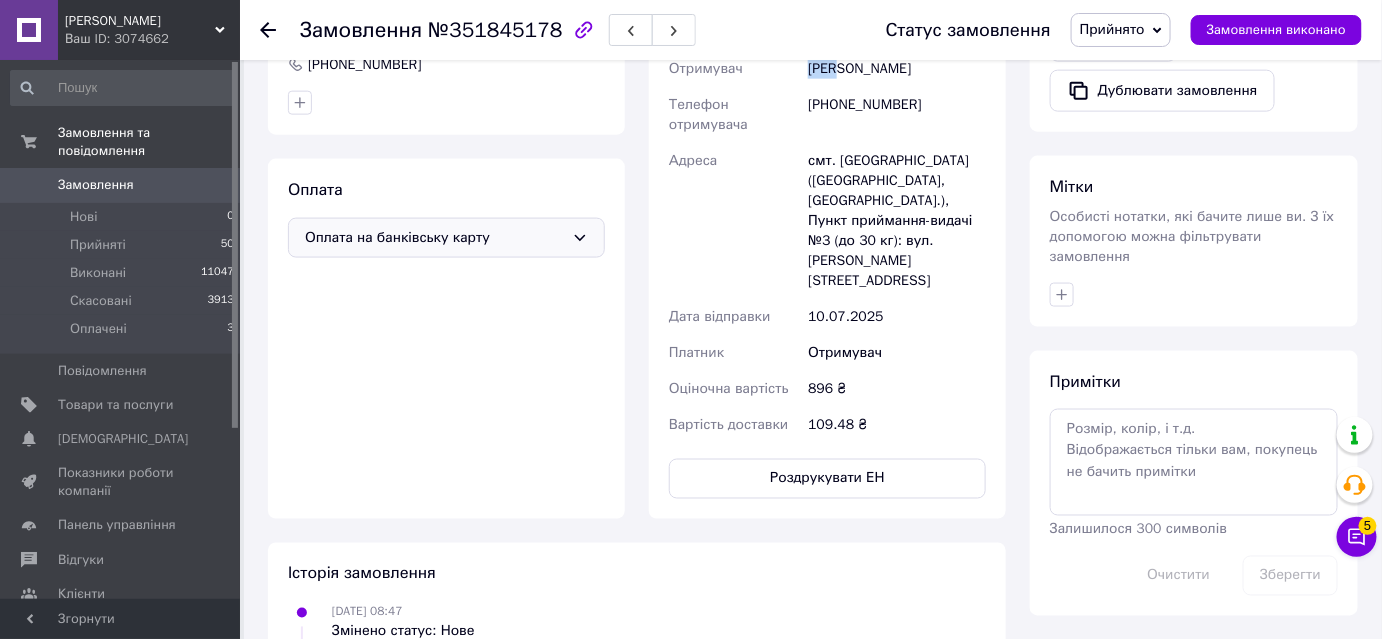 scroll, scrollTop: 818, scrollLeft: 0, axis: vertical 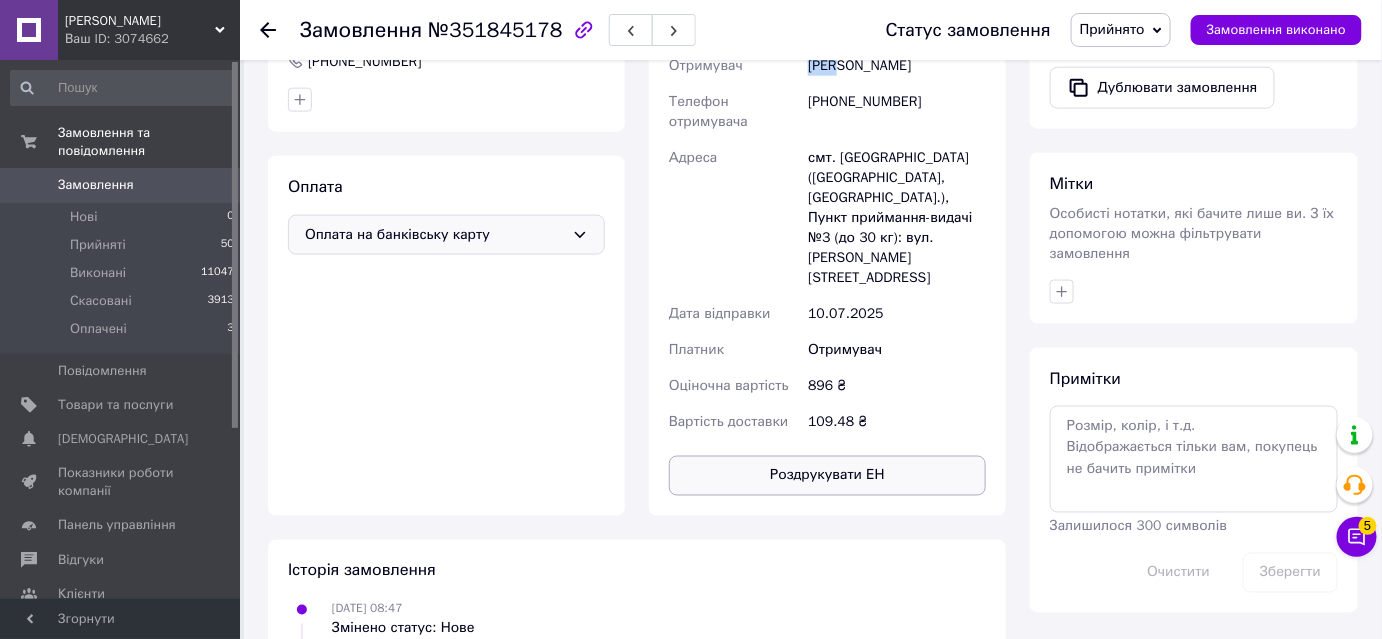 click on "Роздрукувати ЕН" at bounding box center (827, 476) 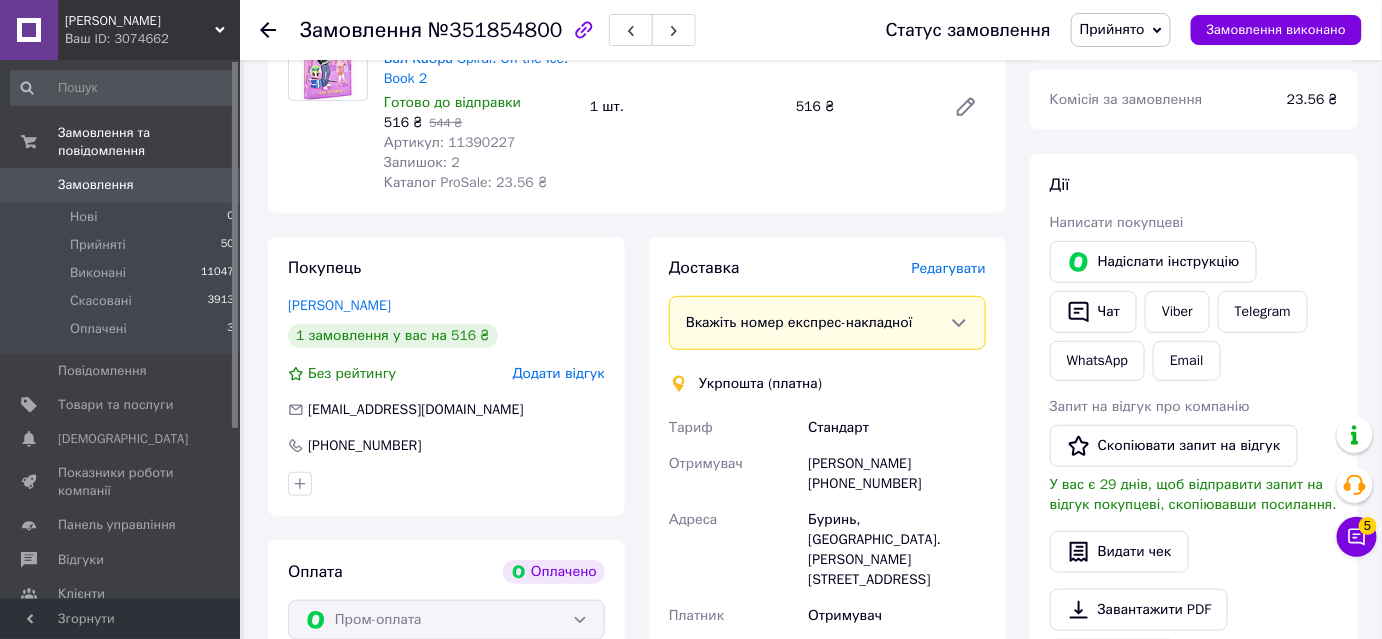 scroll, scrollTop: 545, scrollLeft: 0, axis: vertical 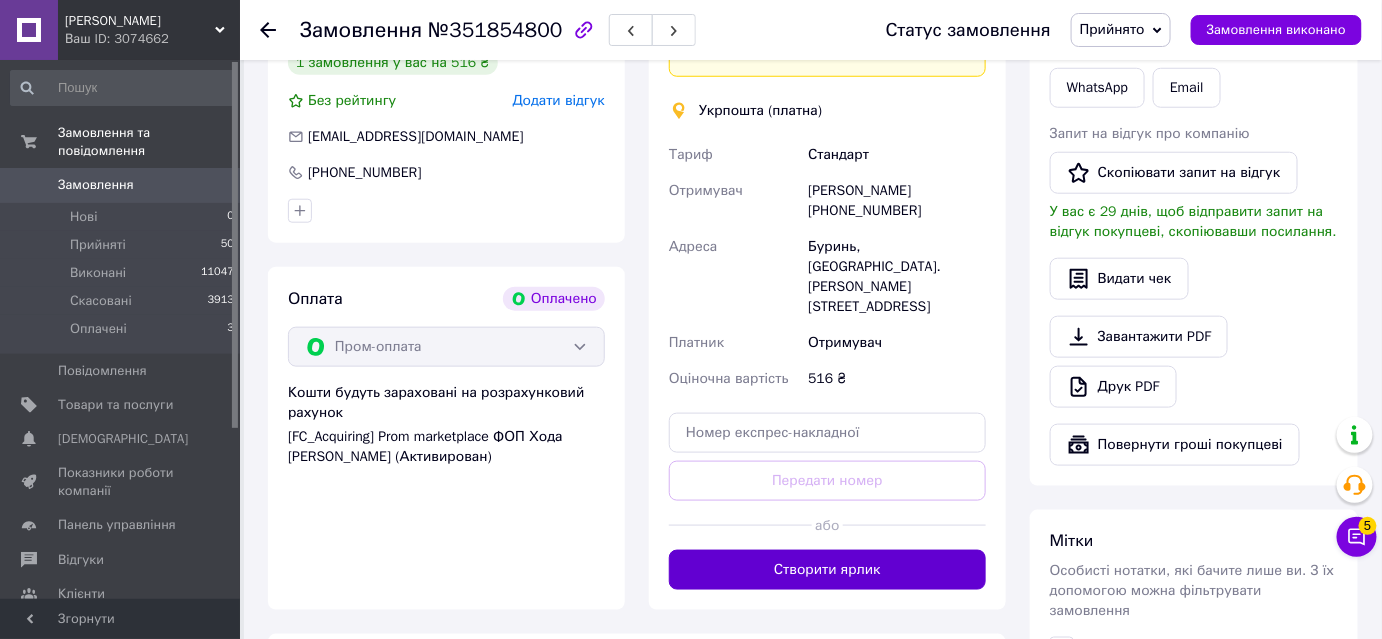 click on "Створити ярлик" at bounding box center [827, 570] 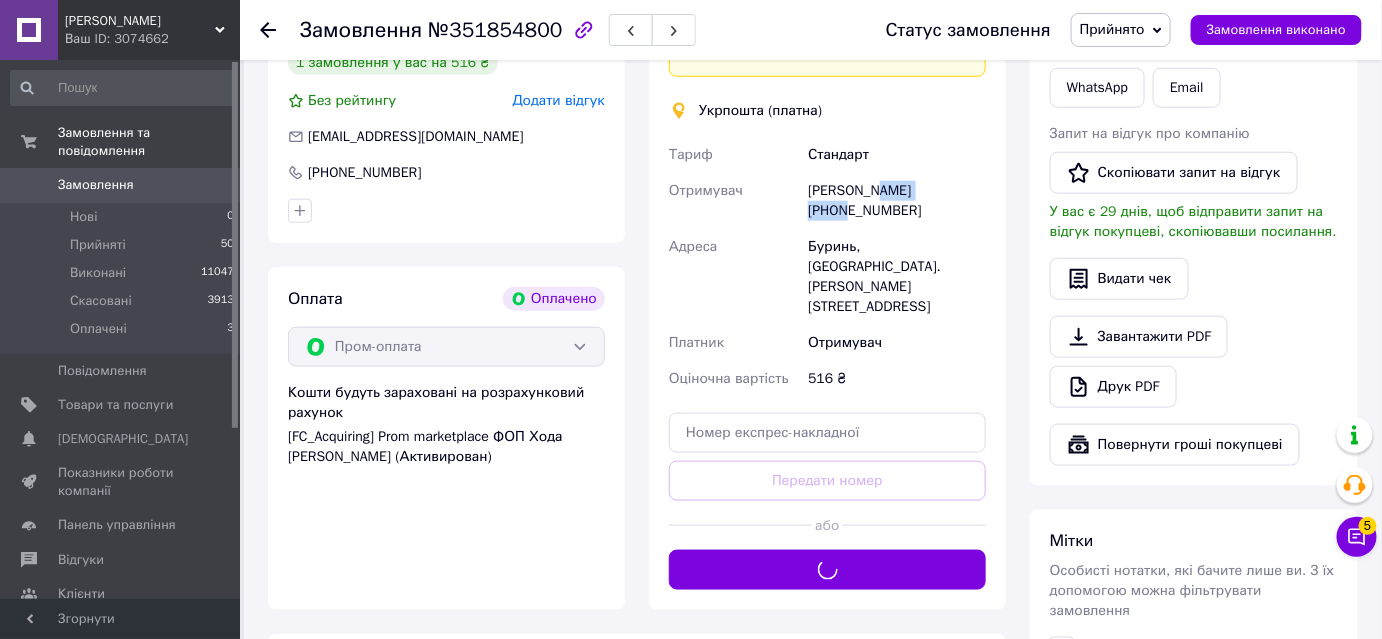 drag, startPoint x: 867, startPoint y: 190, endPoint x: 973, endPoint y: 190, distance: 106 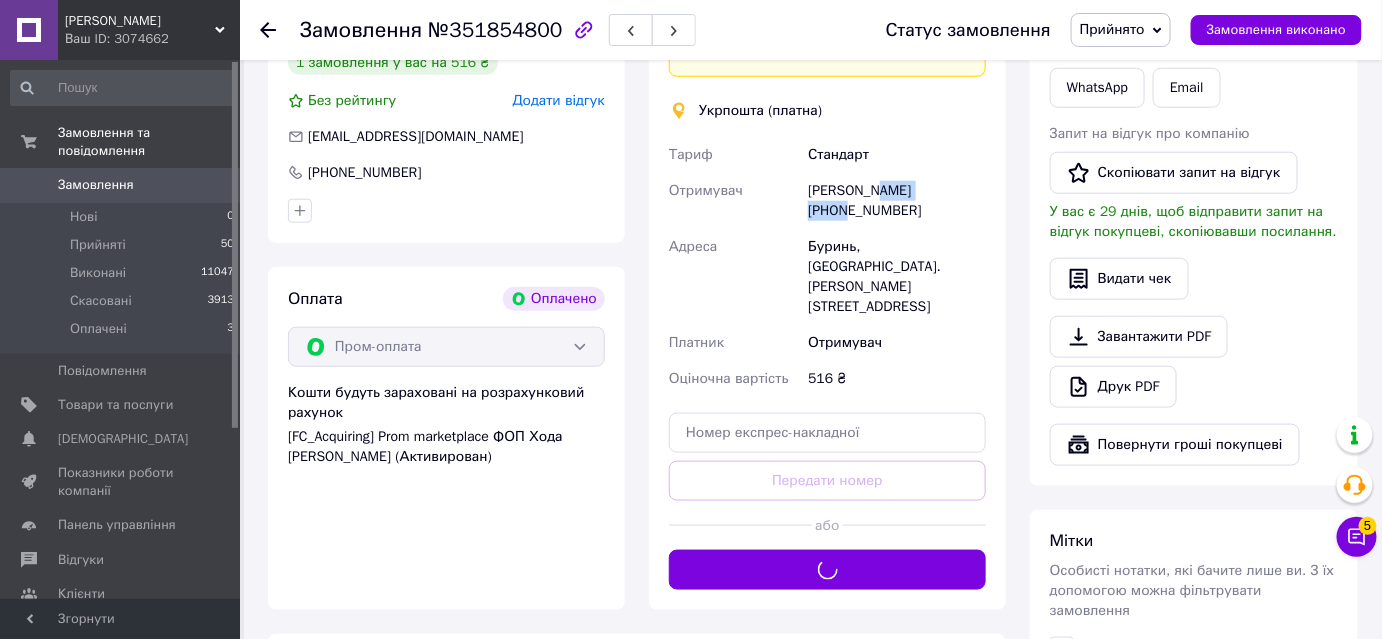 copy on "[PERSON_NAME]" 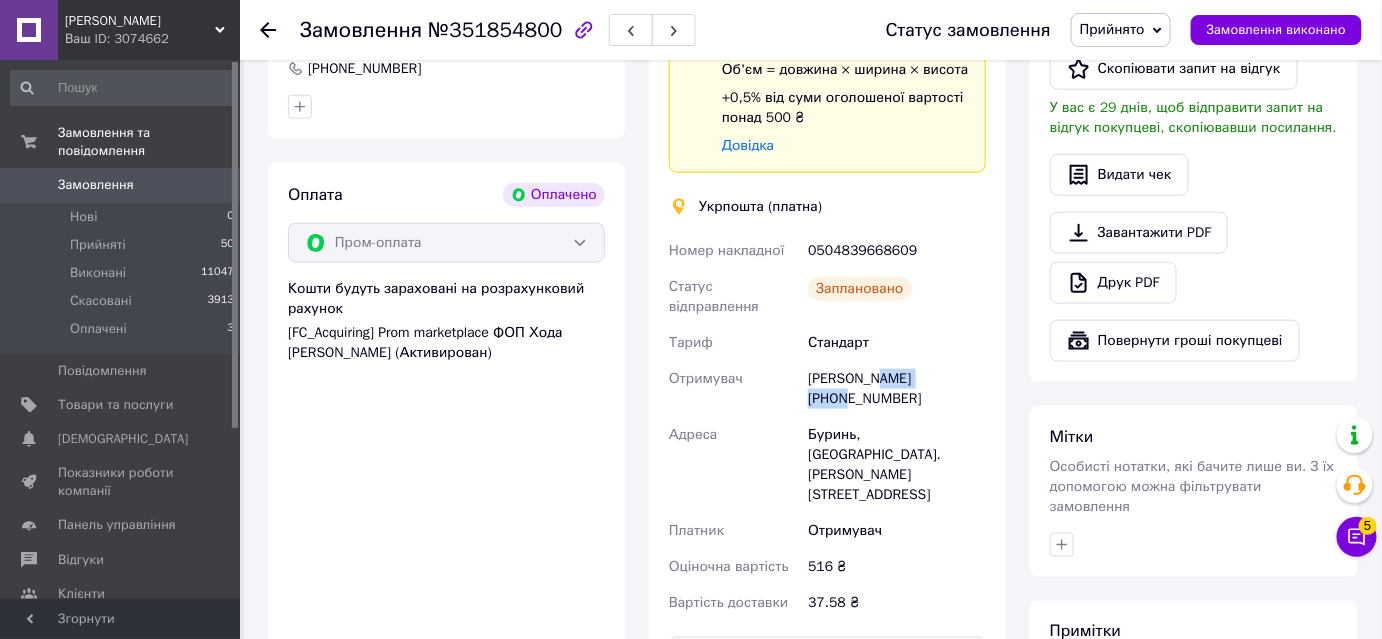 scroll, scrollTop: 727, scrollLeft: 0, axis: vertical 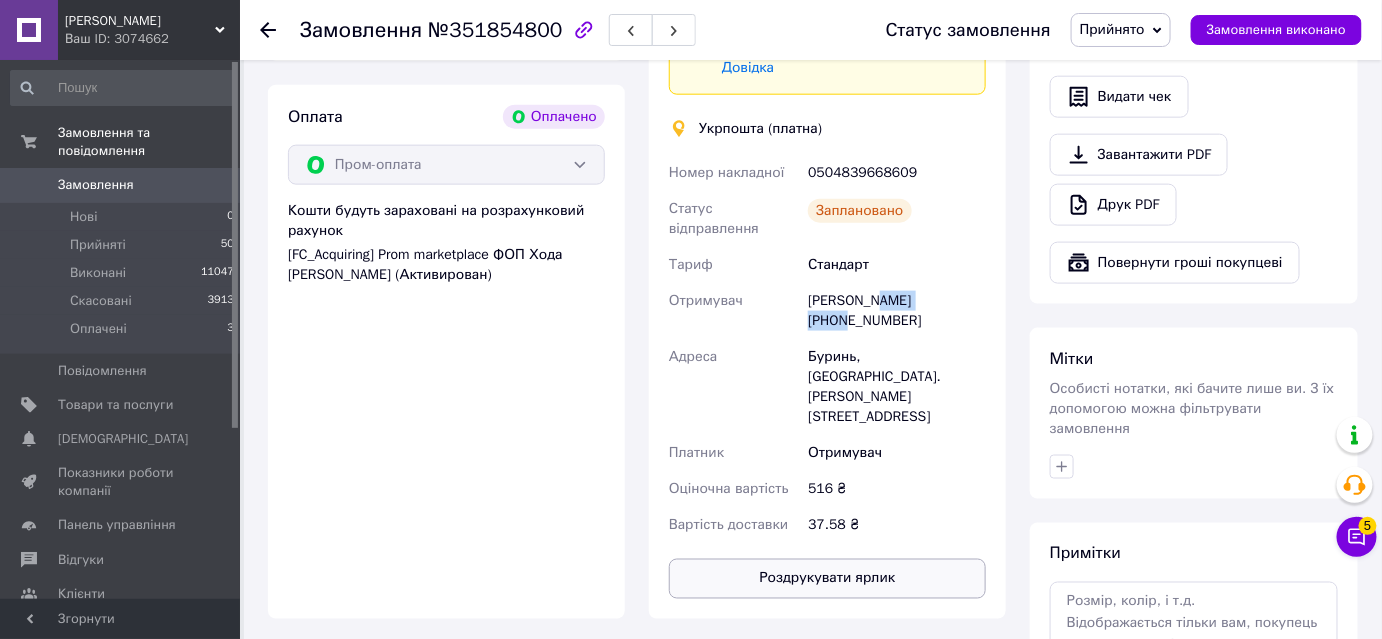click on "Роздрукувати ярлик" at bounding box center [827, 579] 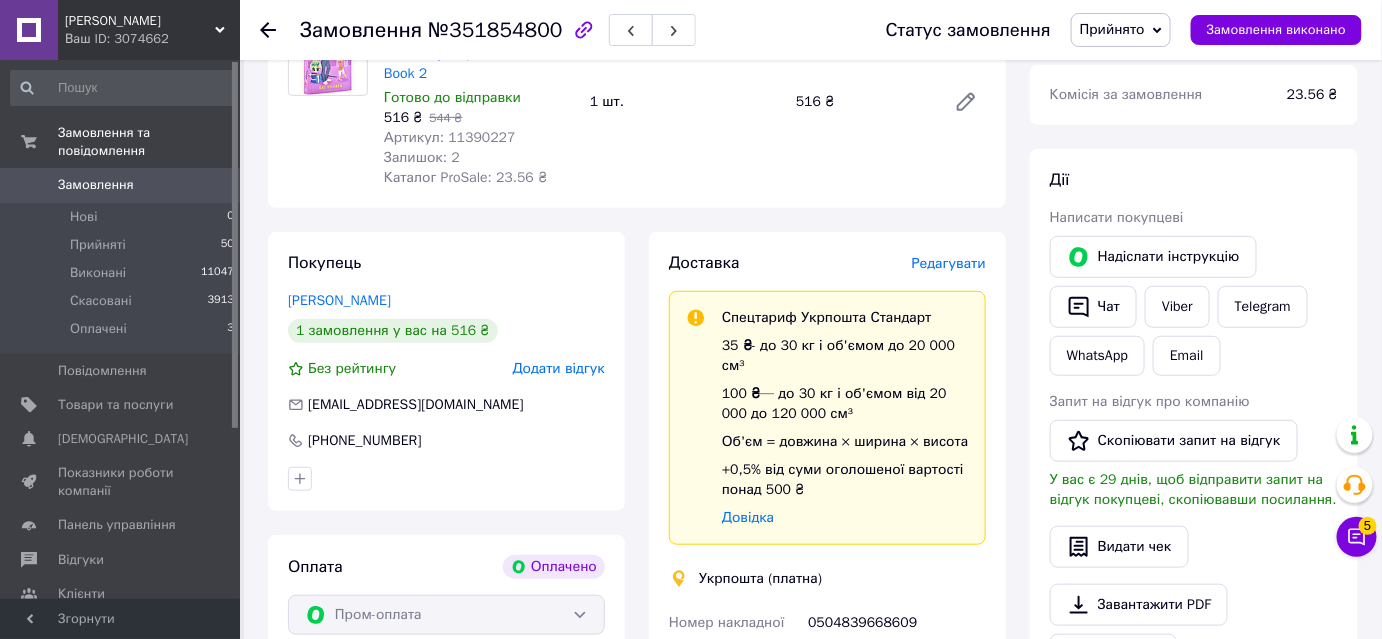 scroll, scrollTop: 181, scrollLeft: 0, axis: vertical 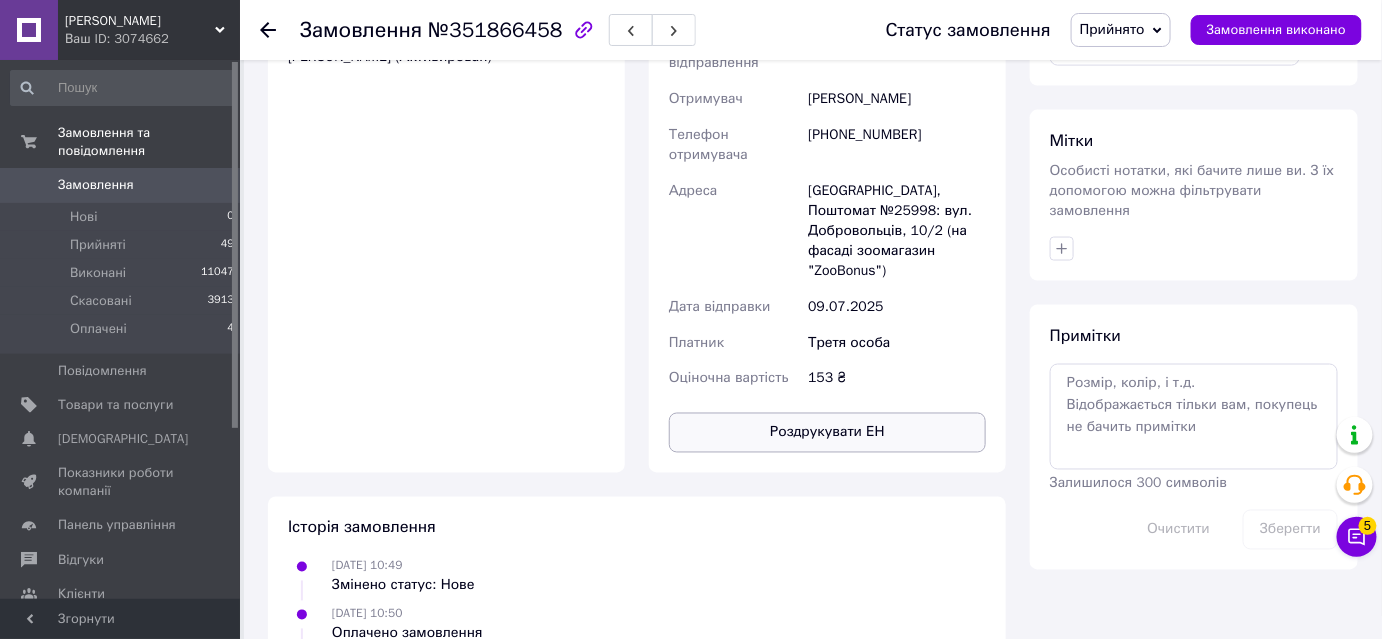 click on "Роздрукувати ЕН" at bounding box center [827, 433] 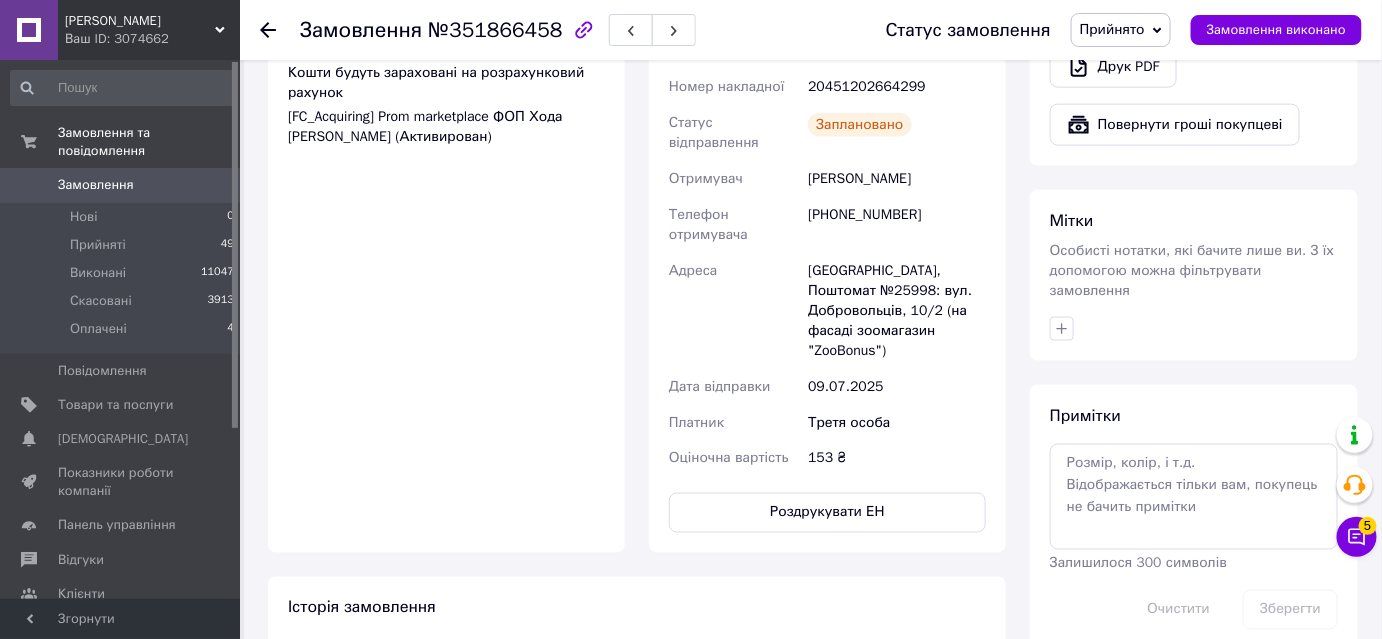 scroll, scrollTop: 727, scrollLeft: 0, axis: vertical 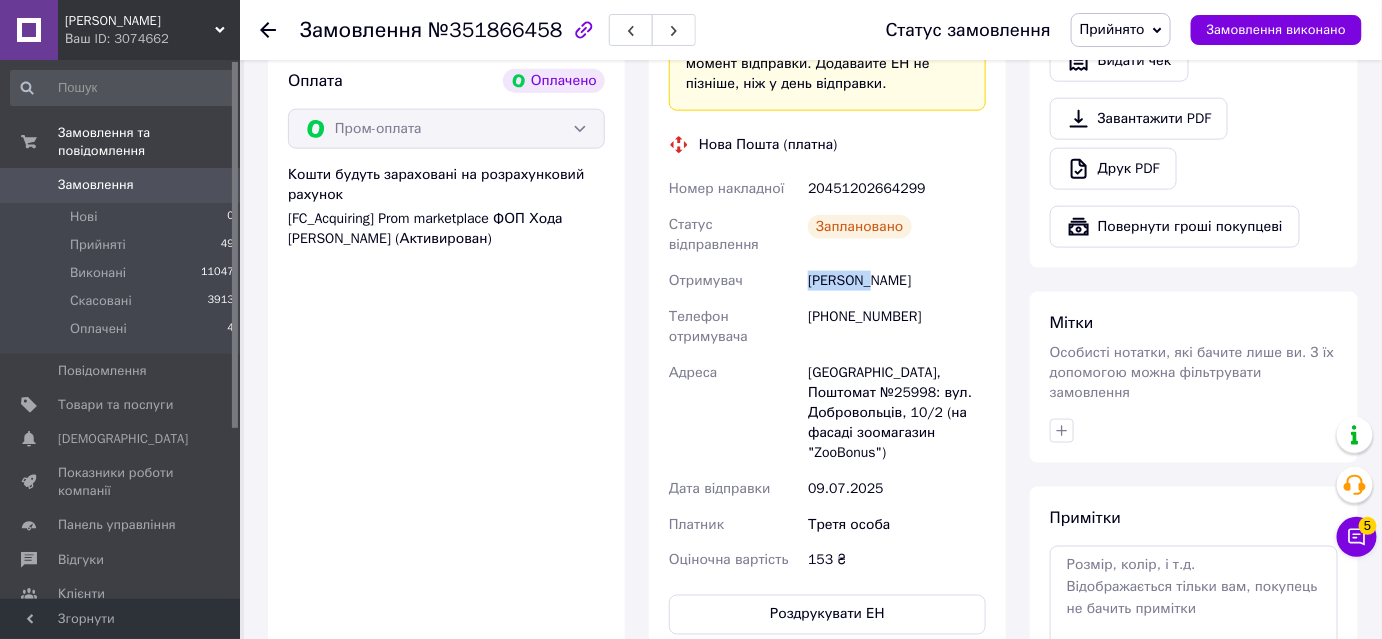 drag, startPoint x: 810, startPoint y: 284, endPoint x: 878, endPoint y: 288, distance: 68.117546 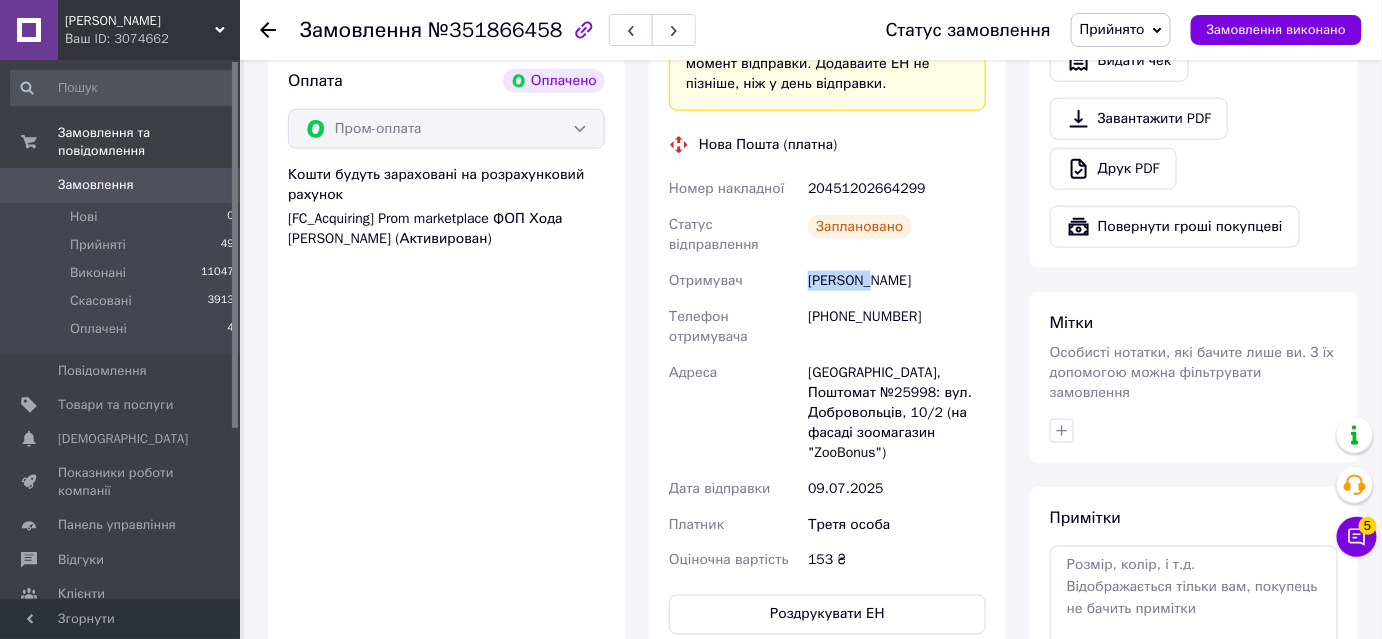 click on "Онищенко Максим" at bounding box center [897, 281] 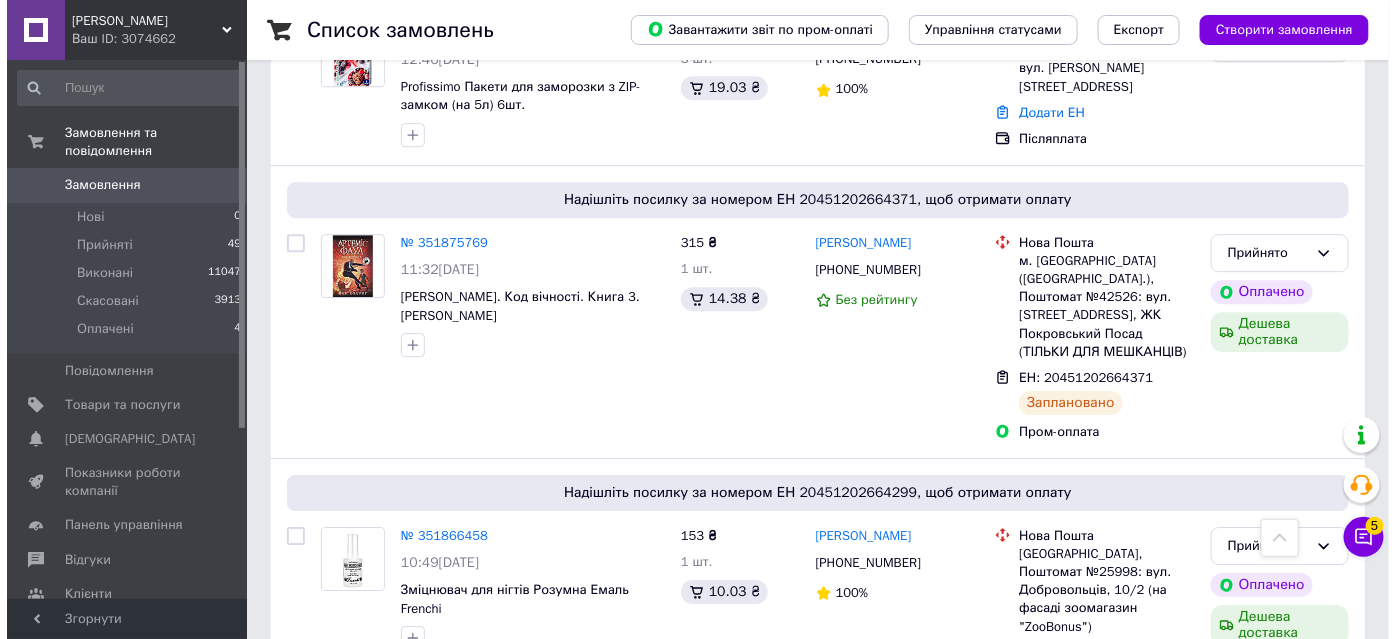 scroll, scrollTop: 1718, scrollLeft: 0, axis: vertical 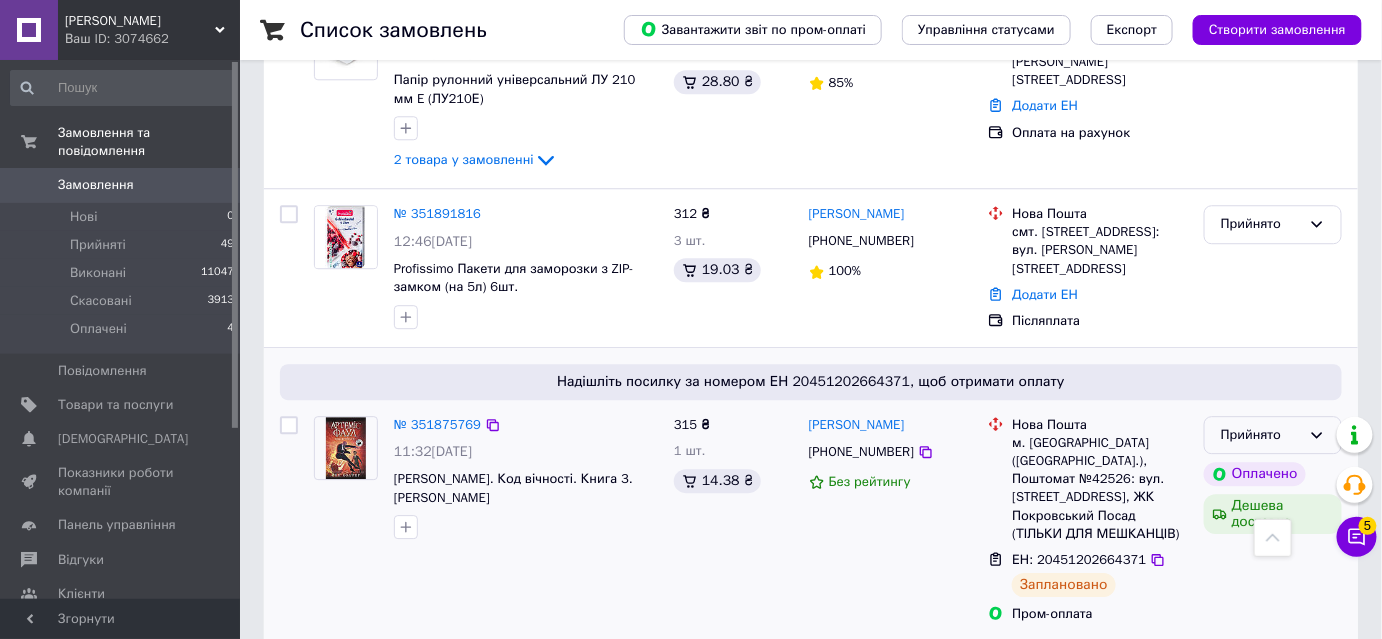 click 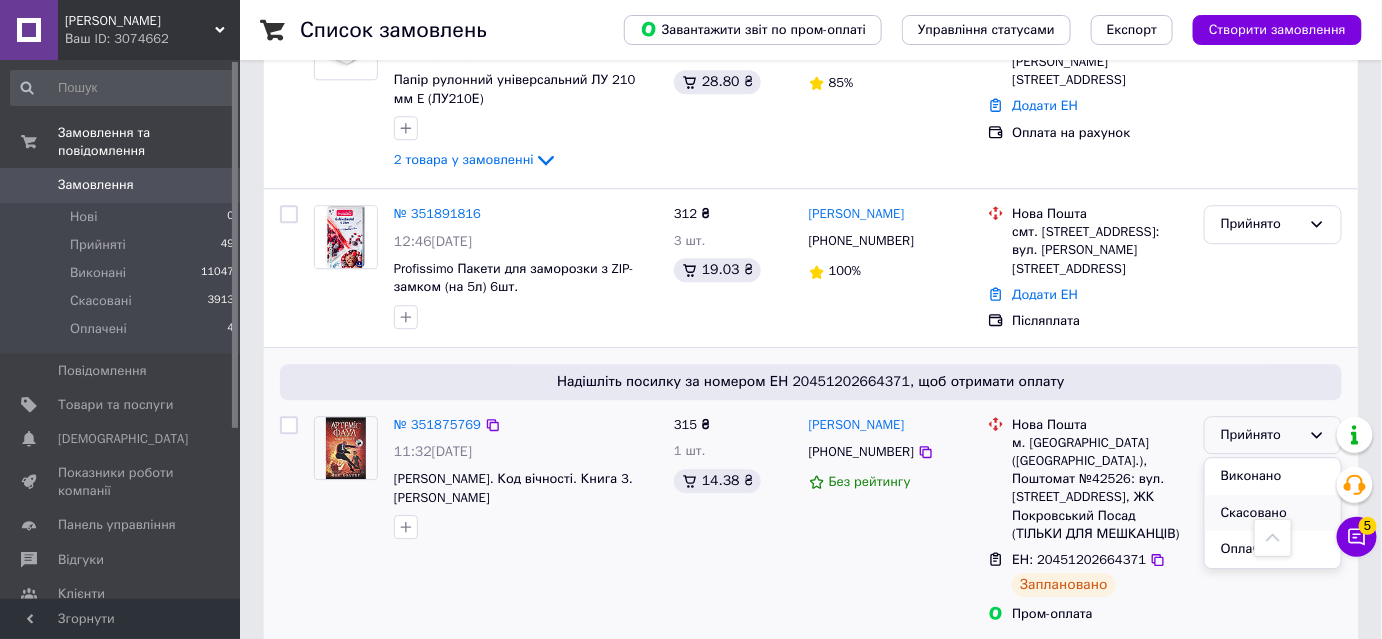 click on "Скасовано" at bounding box center [1273, 513] 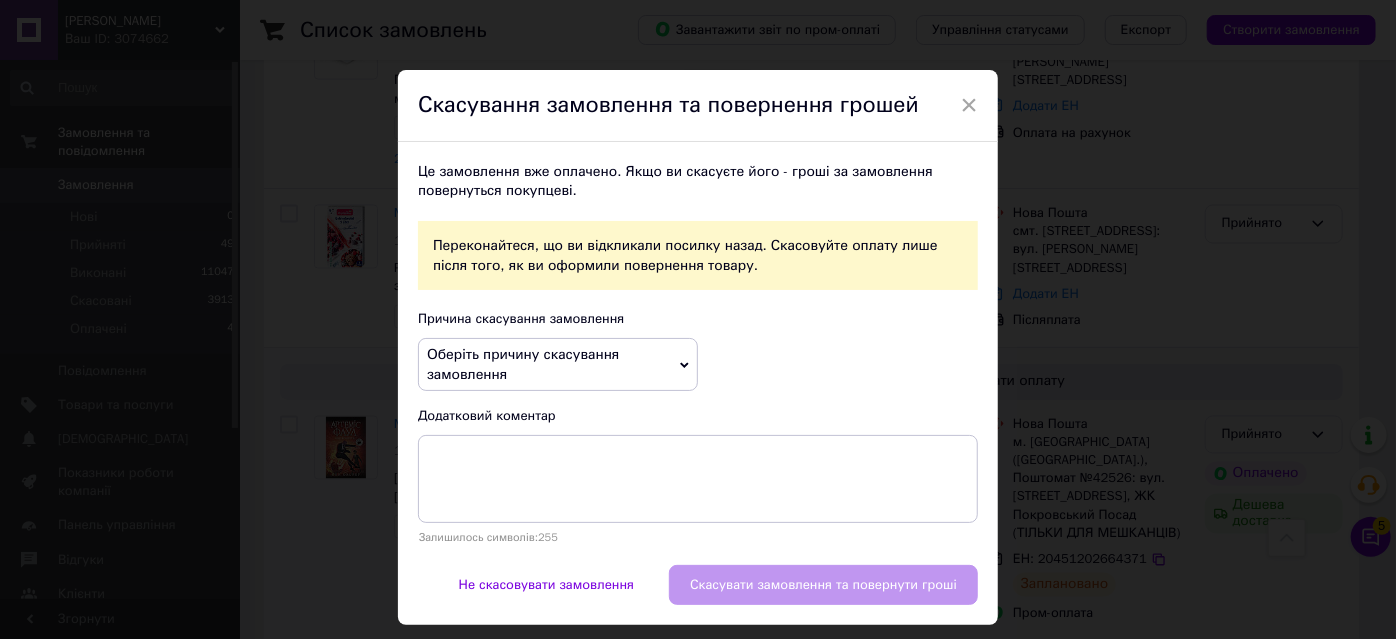 click on "Оберіть причину скасування замовлення" at bounding box center (523, 364) 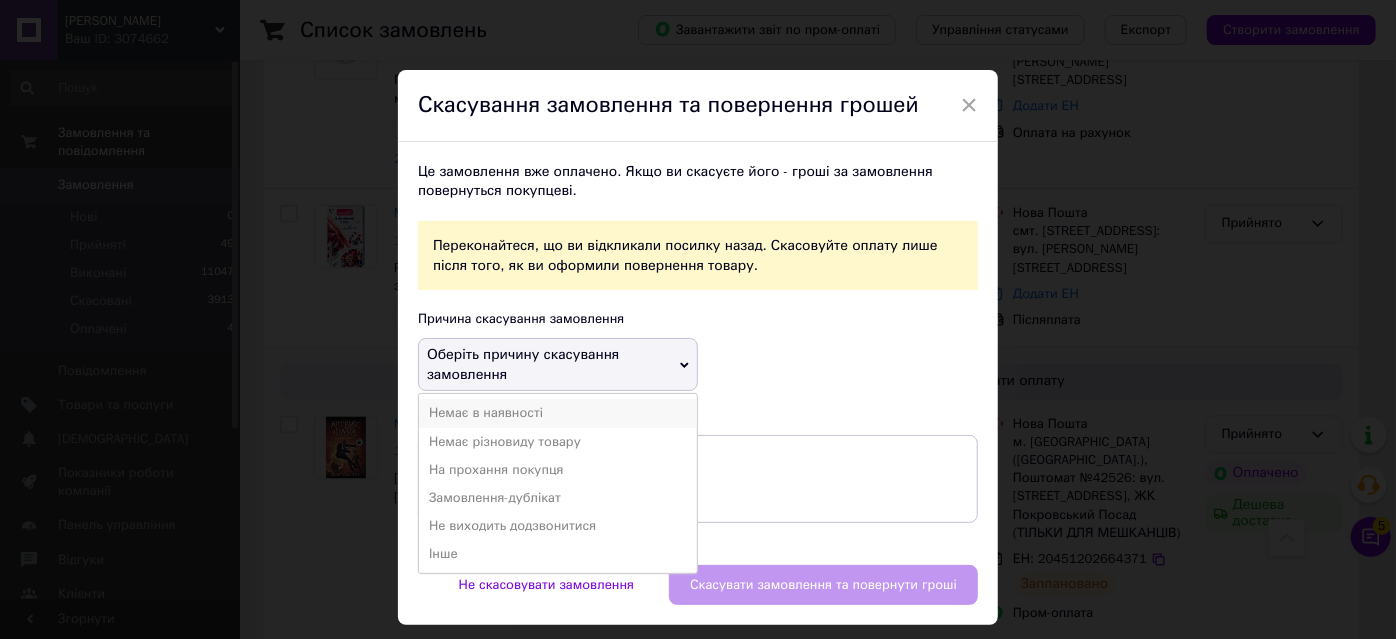 click on "Немає в наявності" at bounding box center [558, 413] 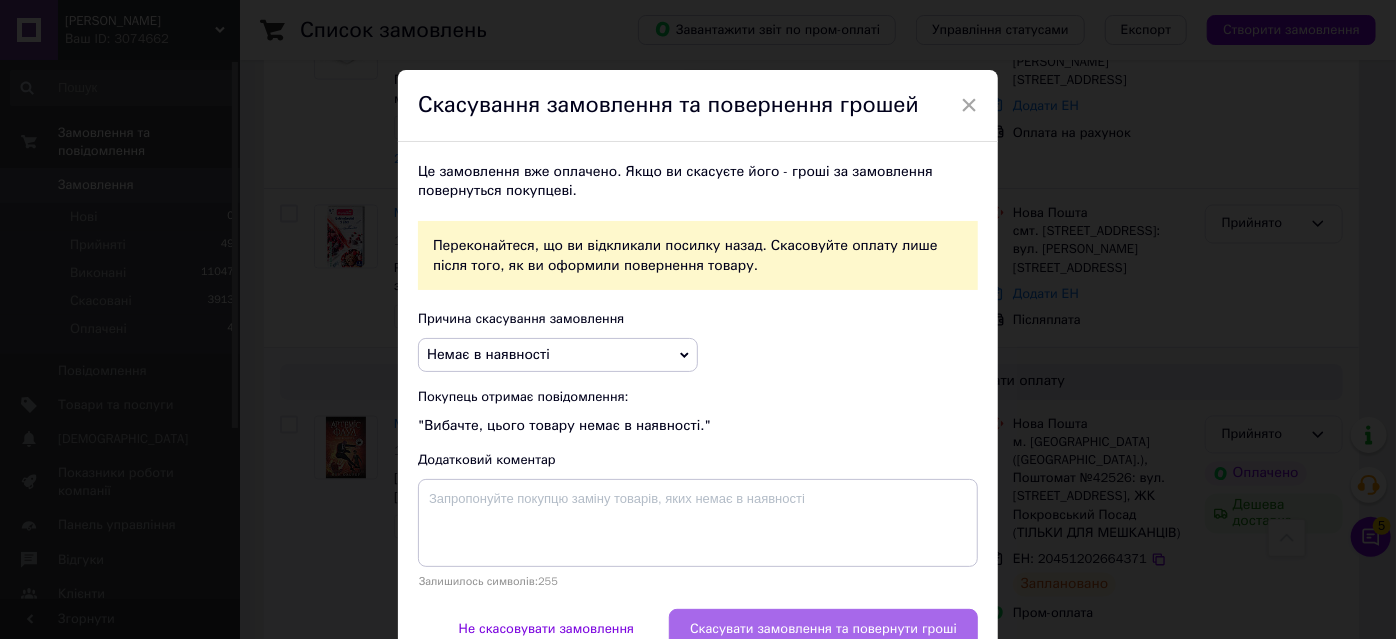 click on "Скасувати замовлення та повернути гроші" at bounding box center (823, 629) 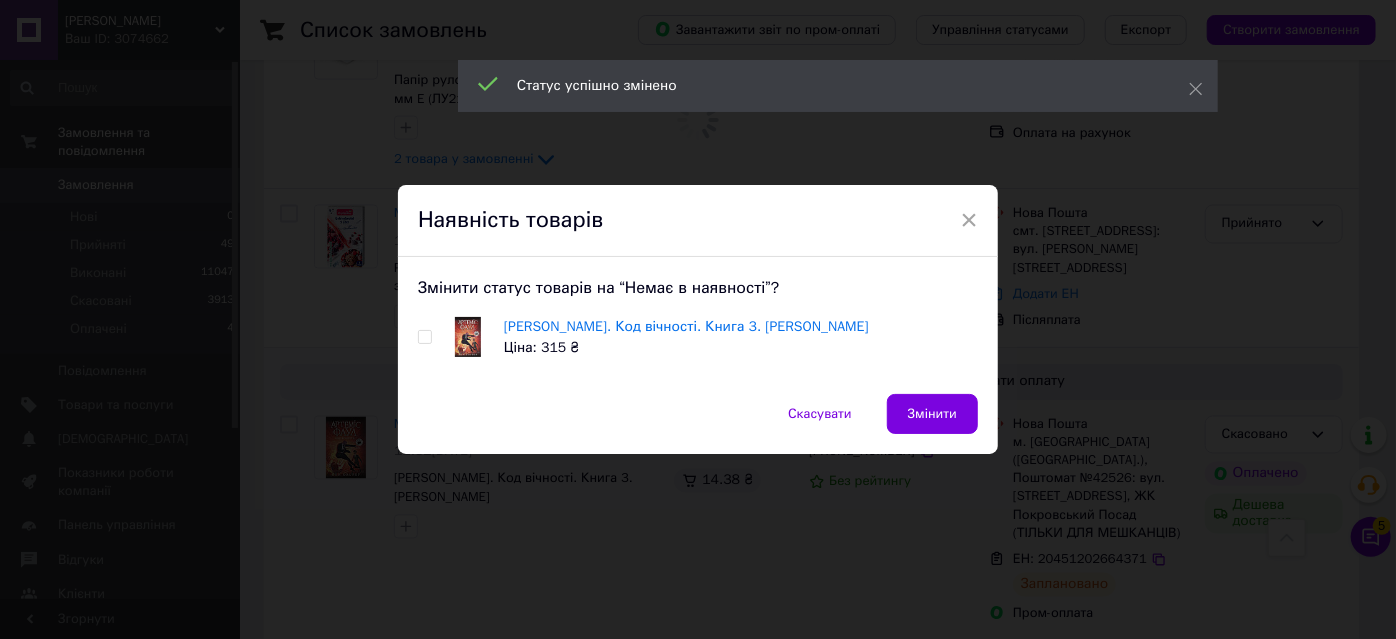 click at bounding box center [424, 337] 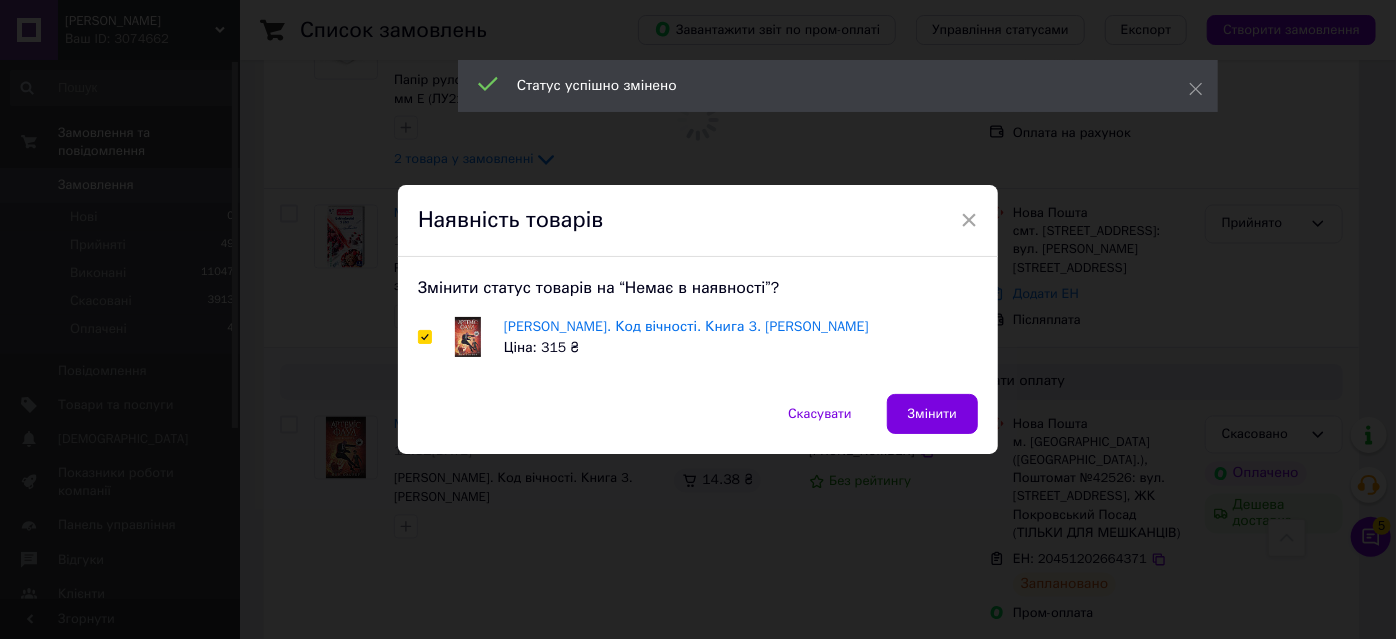 checkbox on "true" 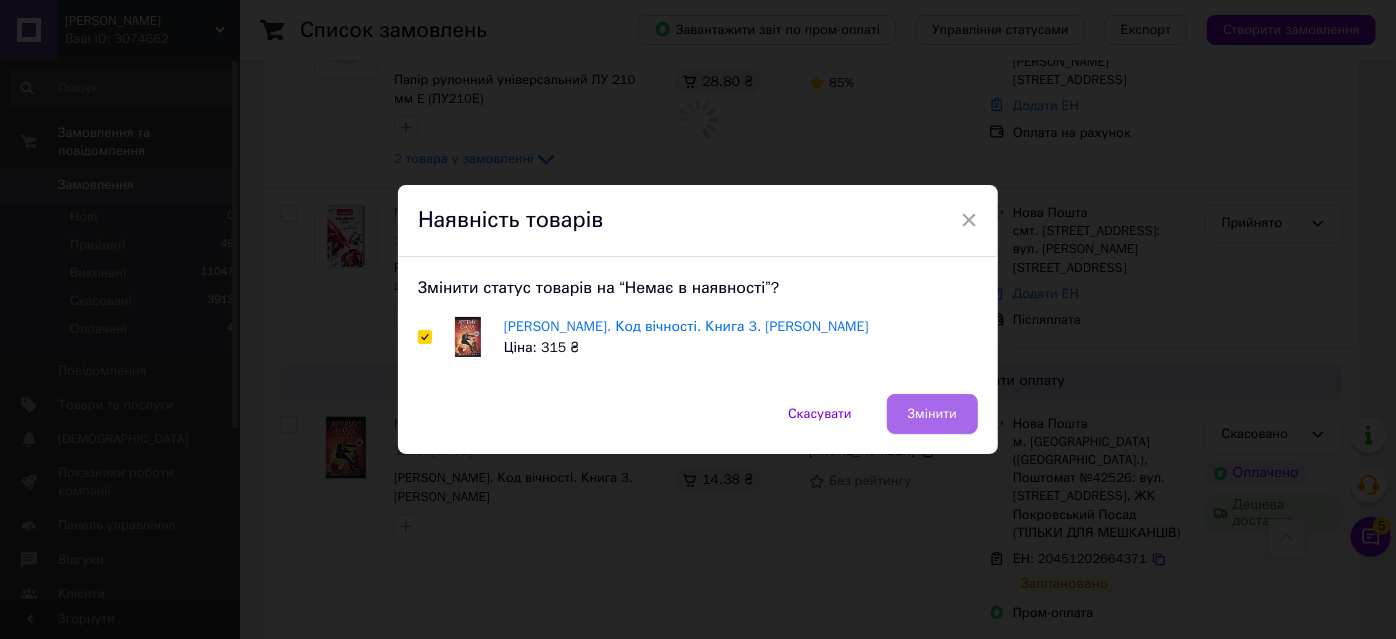 click on "Змінити" at bounding box center (932, 414) 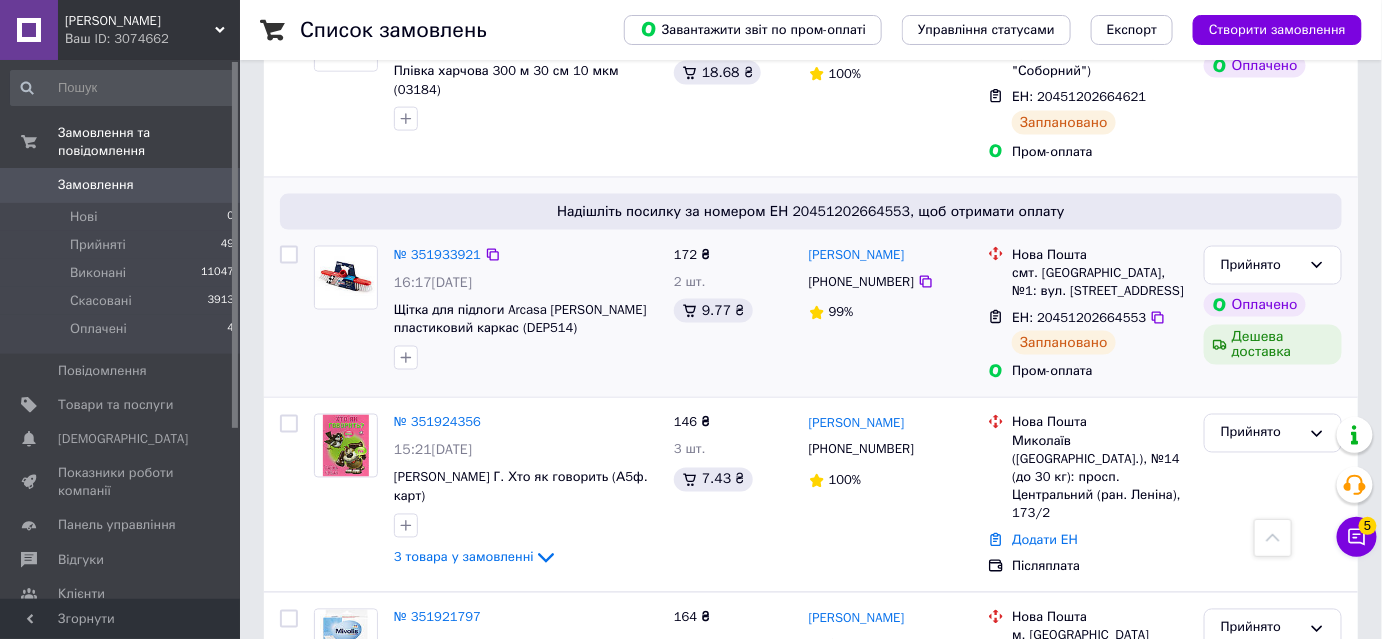 scroll, scrollTop: 900, scrollLeft: 0, axis: vertical 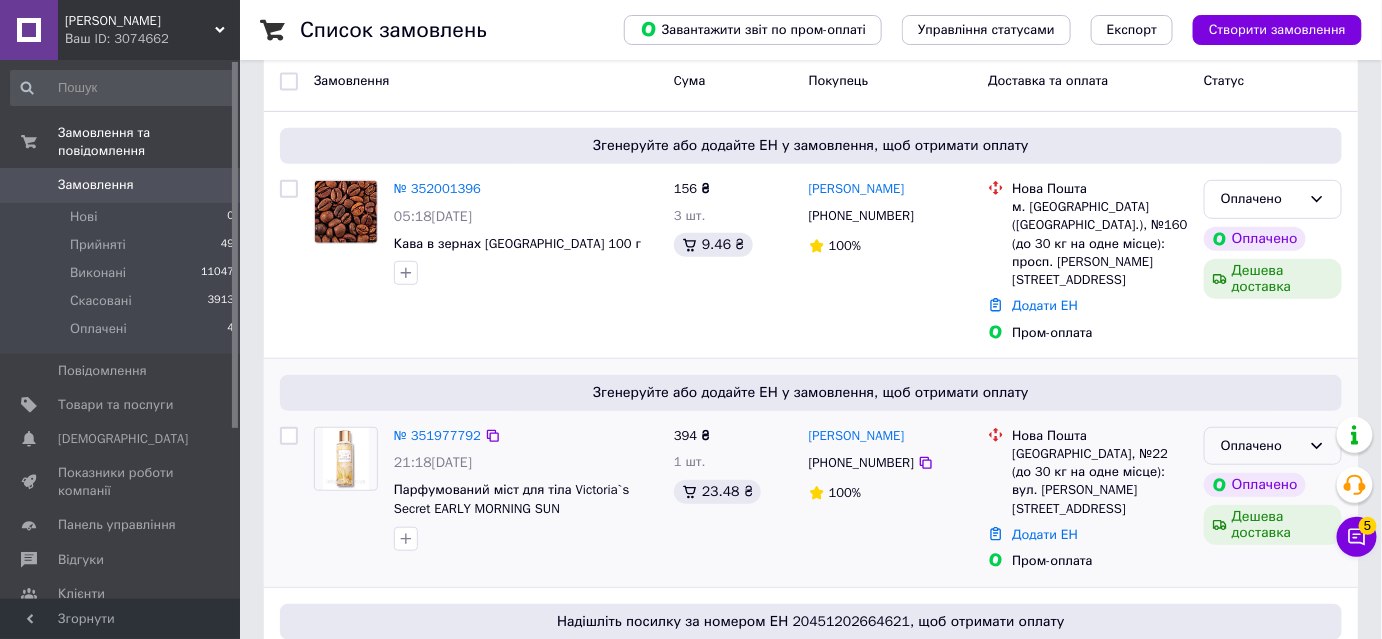 click on "Оплачено" at bounding box center [1261, 446] 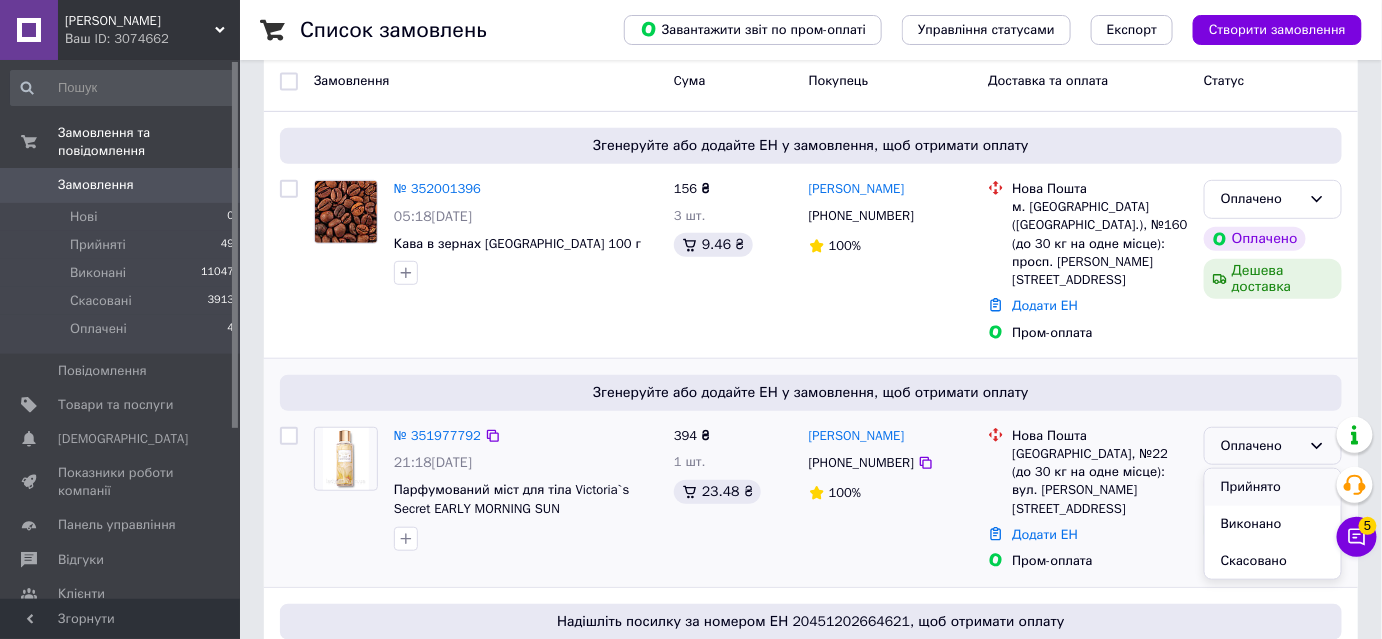 click on "Прийнято" at bounding box center [1273, 487] 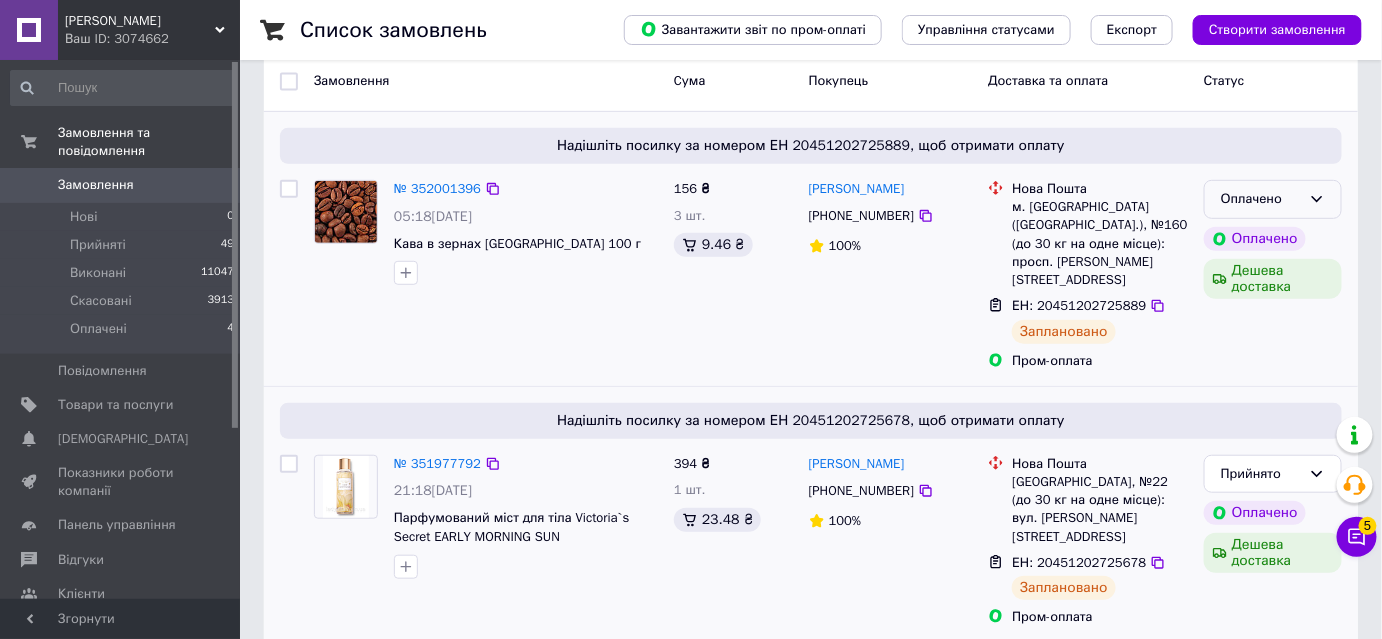 click on "Оплачено" at bounding box center [1261, 199] 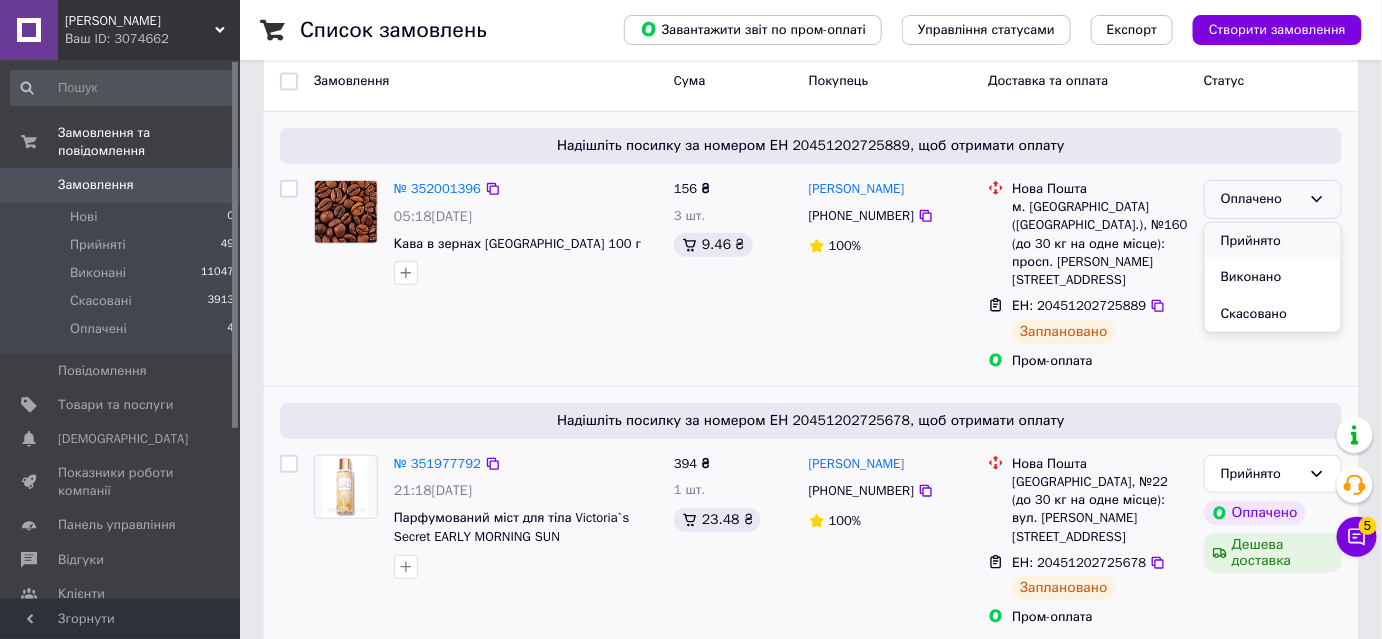 click on "Прийнято" at bounding box center (1273, 241) 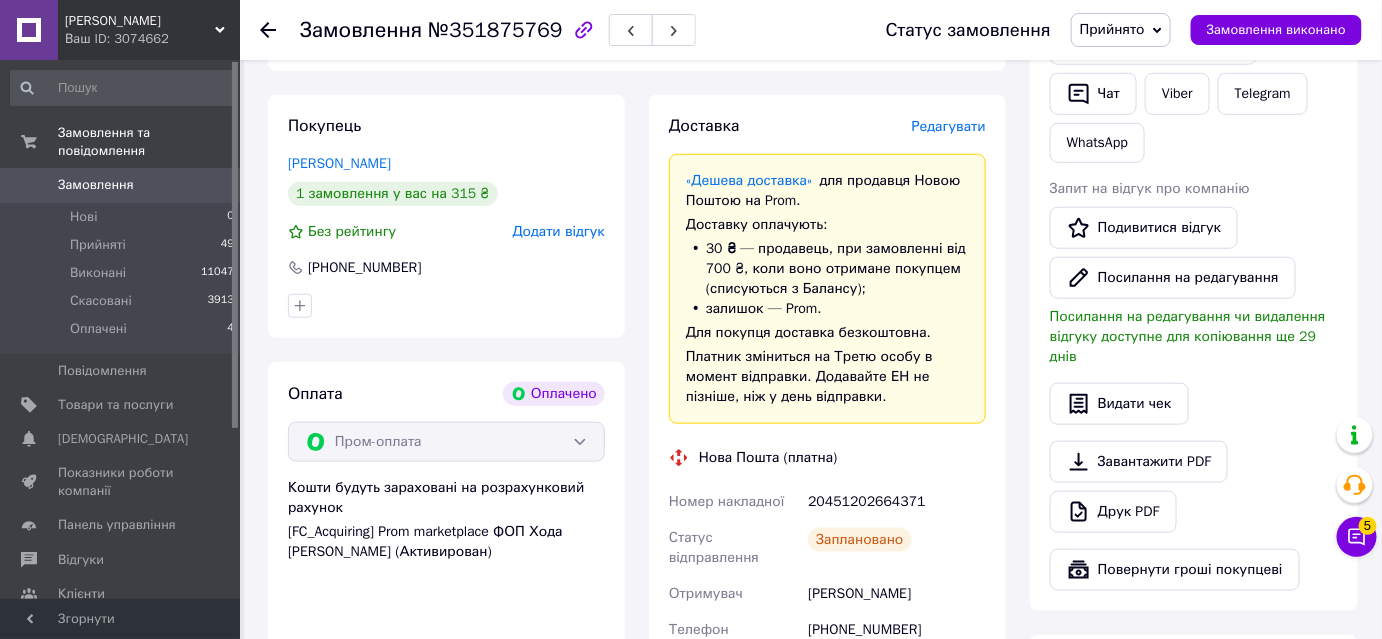 scroll, scrollTop: 545, scrollLeft: 0, axis: vertical 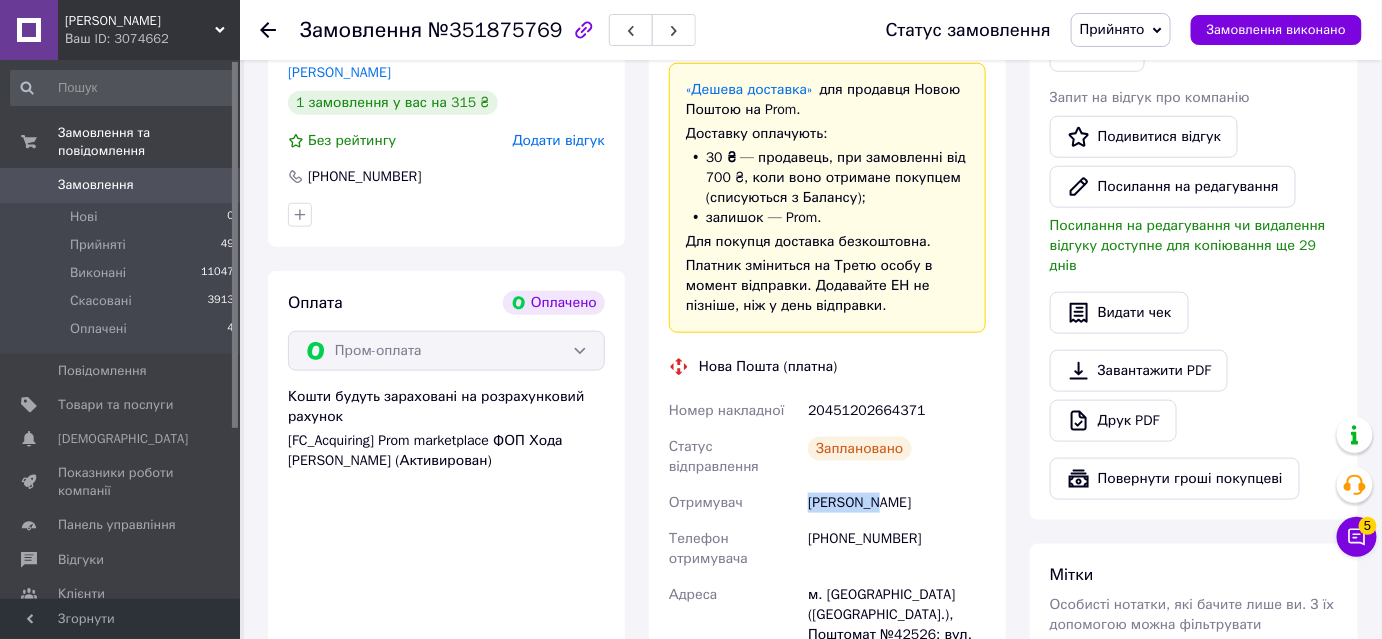 drag, startPoint x: 874, startPoint y: 488, endPoint x: 809, endPoint y: 490, distance: 65.03076 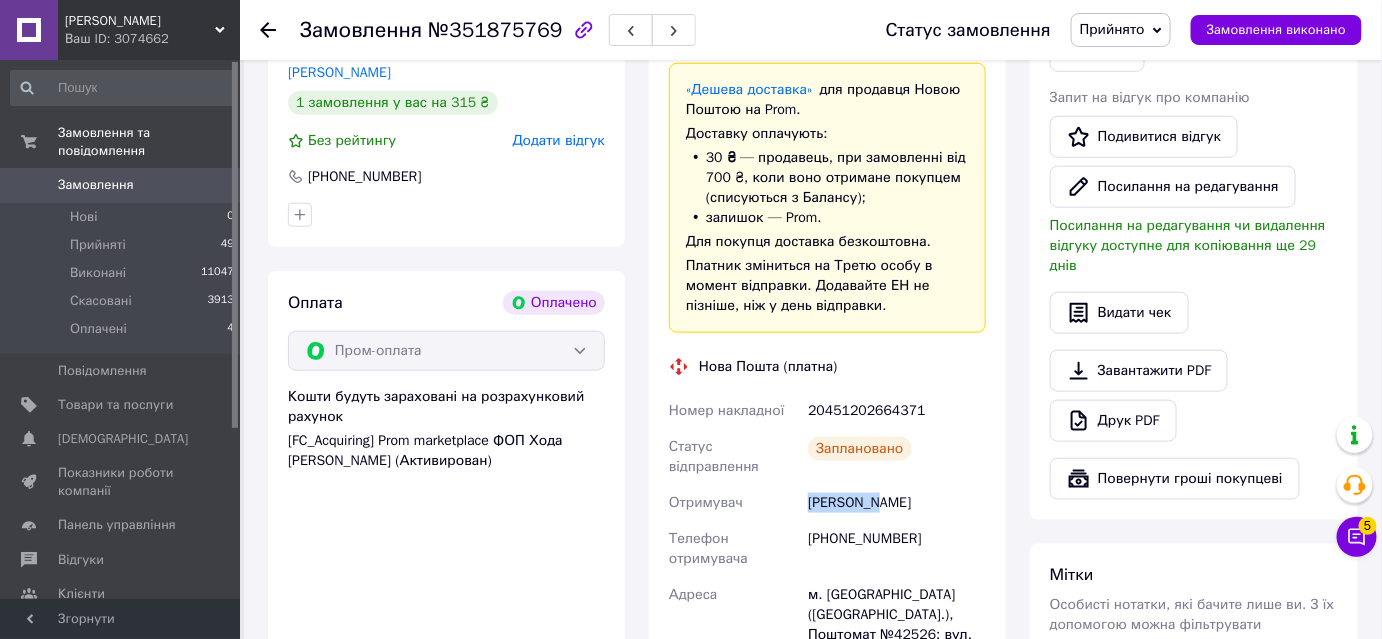 click on "[PERSON_NAME]" at bounding box center [897, 503] 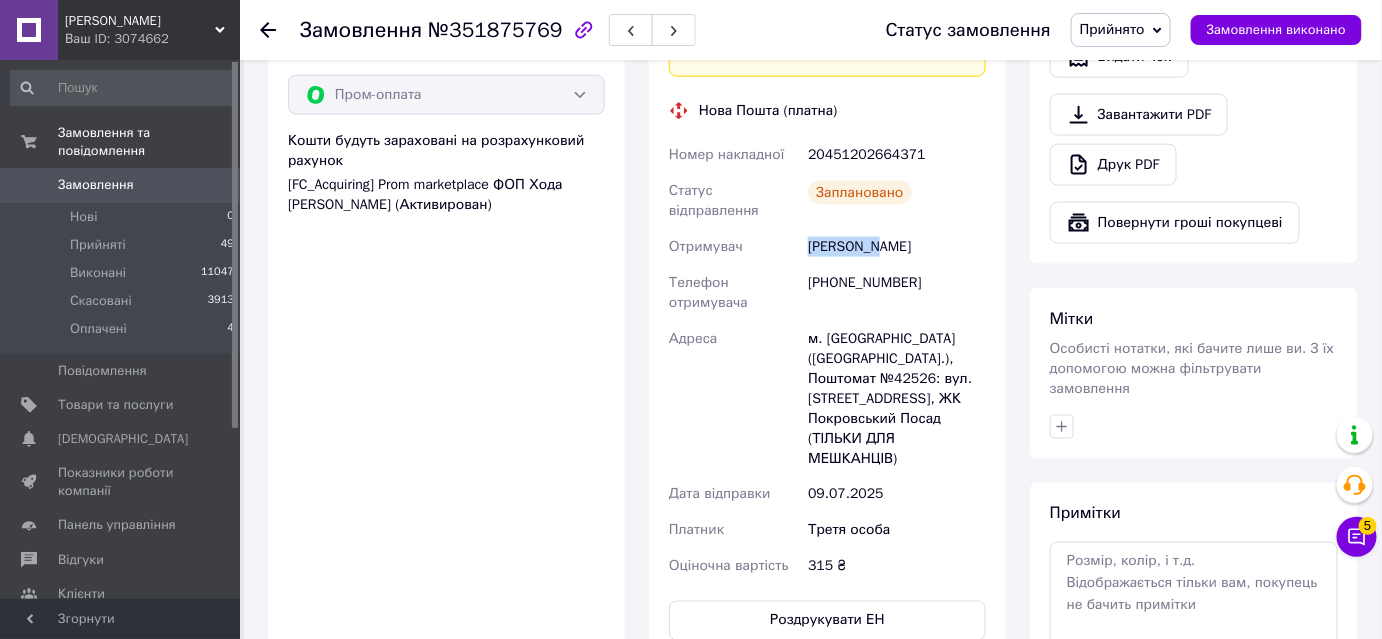 scroll, scrollTop: 909, scrollLeft: 0, axis: vertical 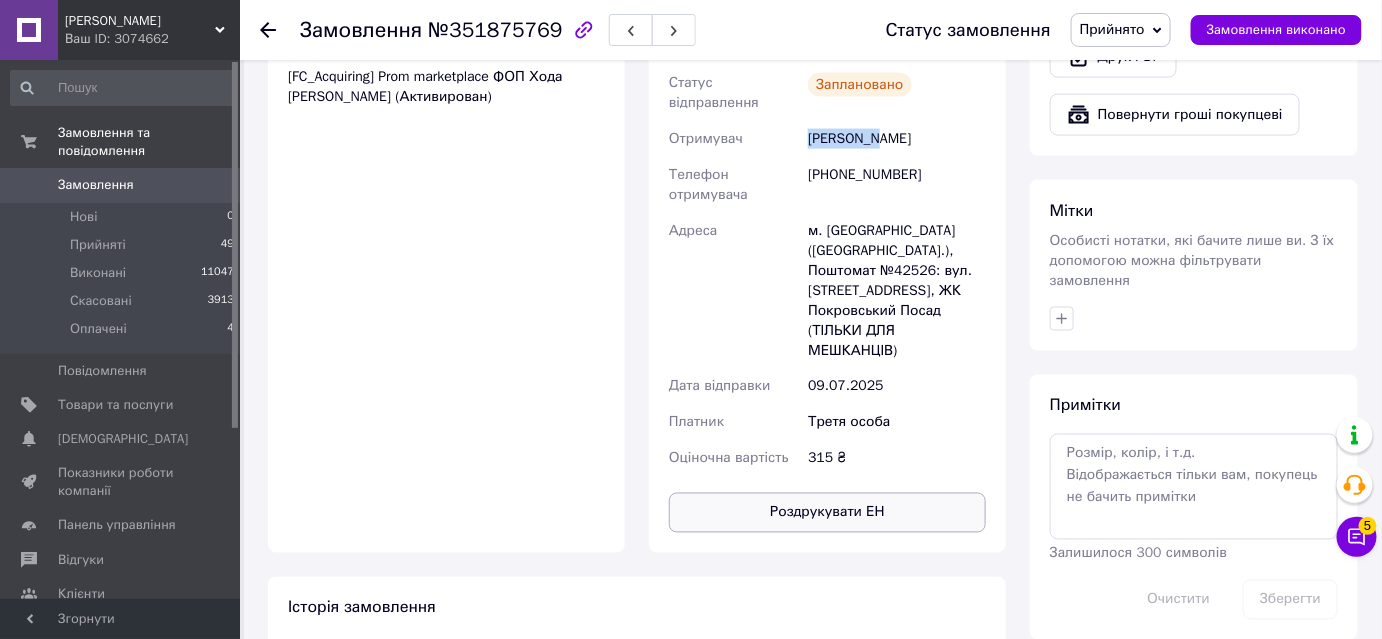 click on "Роздрукувати ЕН" at bounding box center (827, 513) 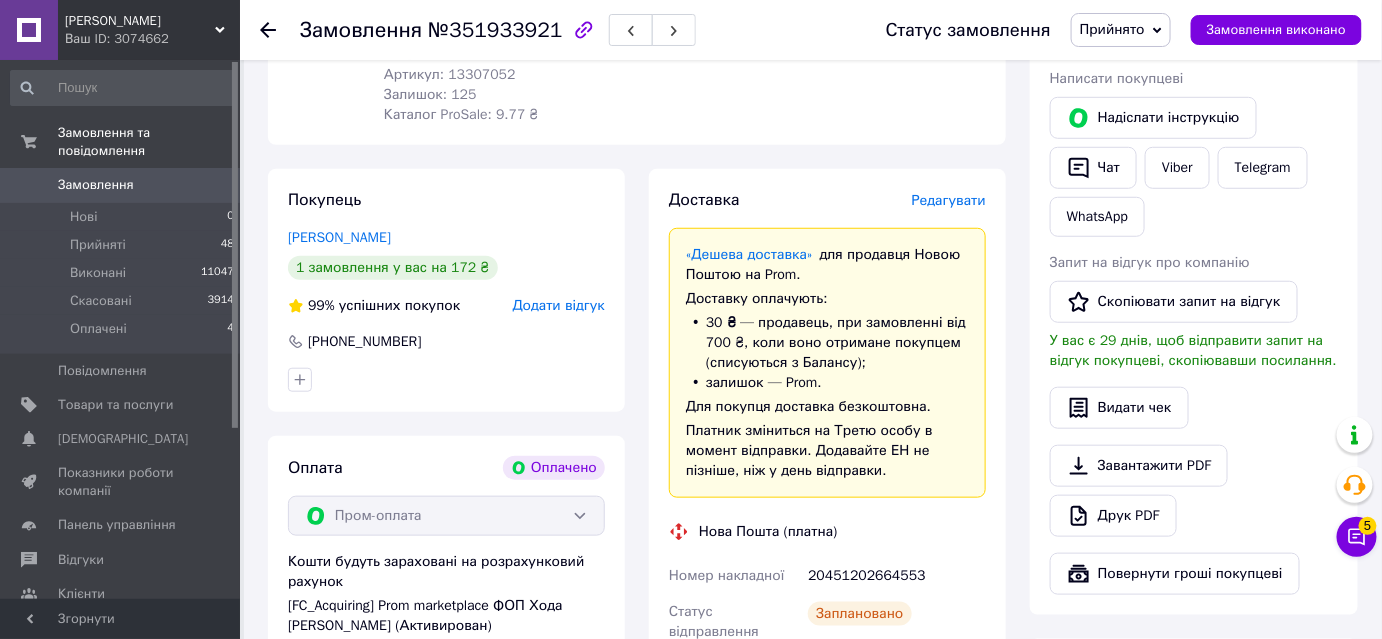 scroll, scrollTop: 545, scrollLeft: 0, axis: vertical 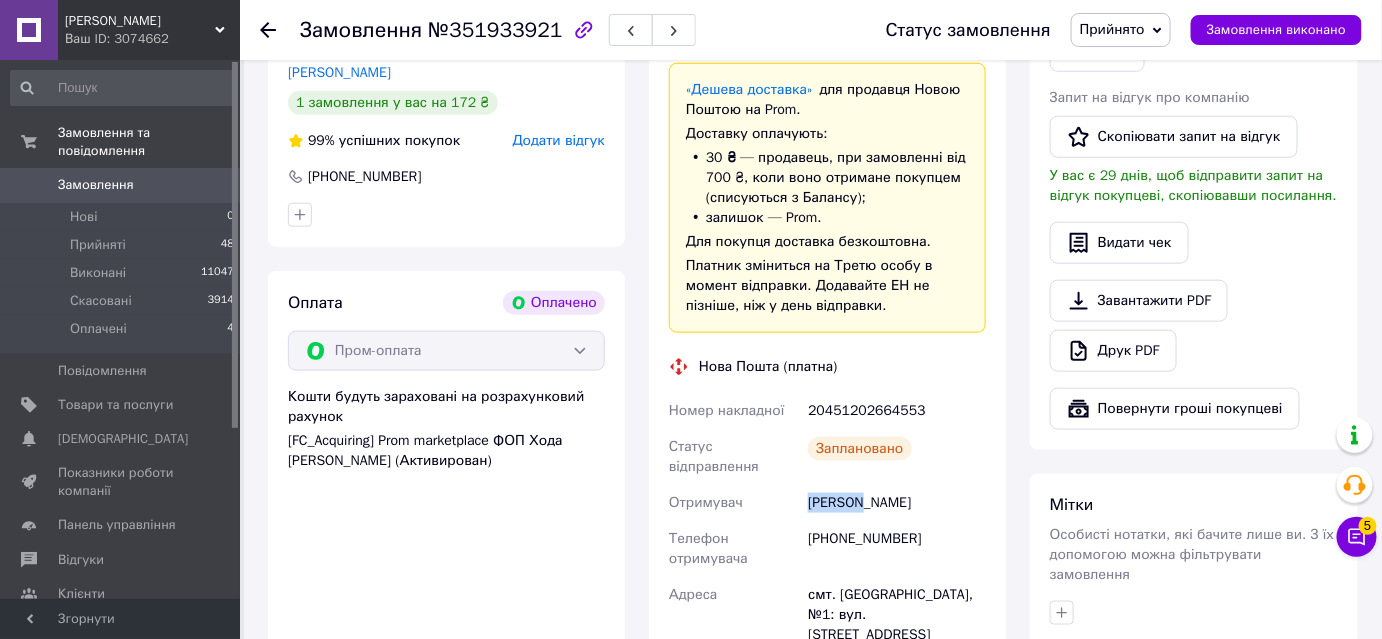 drag, startPoint x: 811, startPoint y: 486, endPoint x: 872, endPoint y: 492, distance: 61.294373 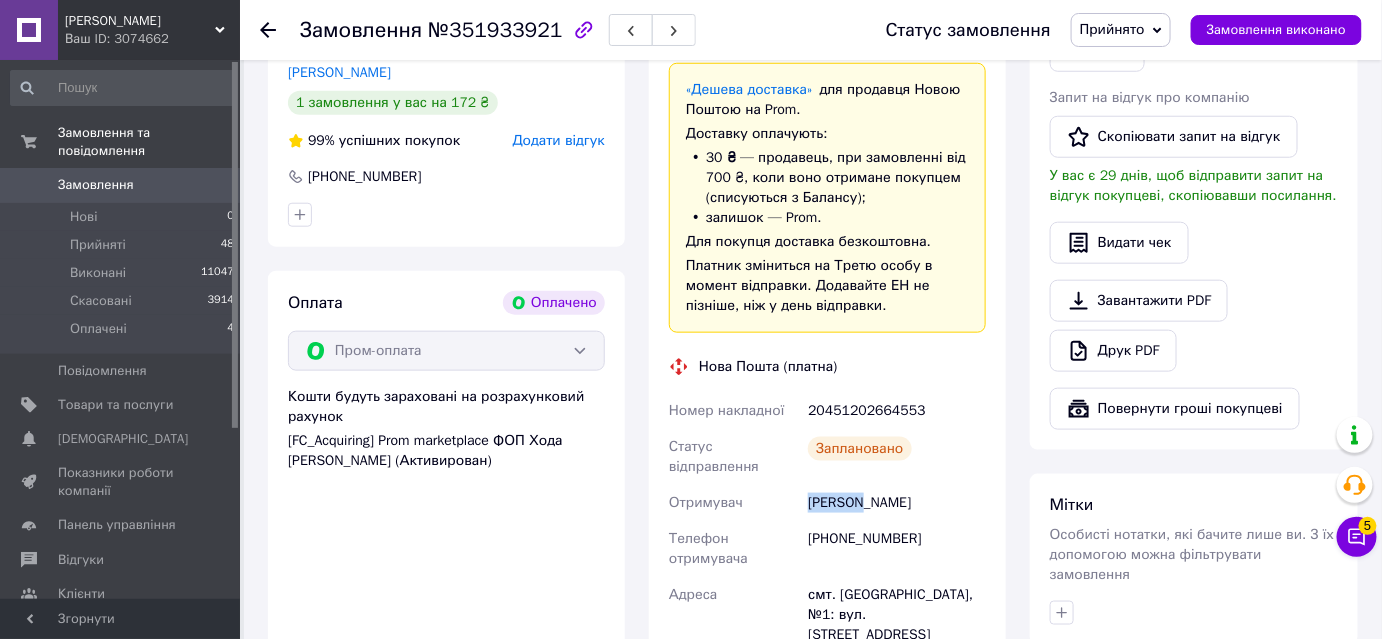 click on "ТИЩЕНКО ОЛЕКСАНДРА" at bounding box center [897, 503] 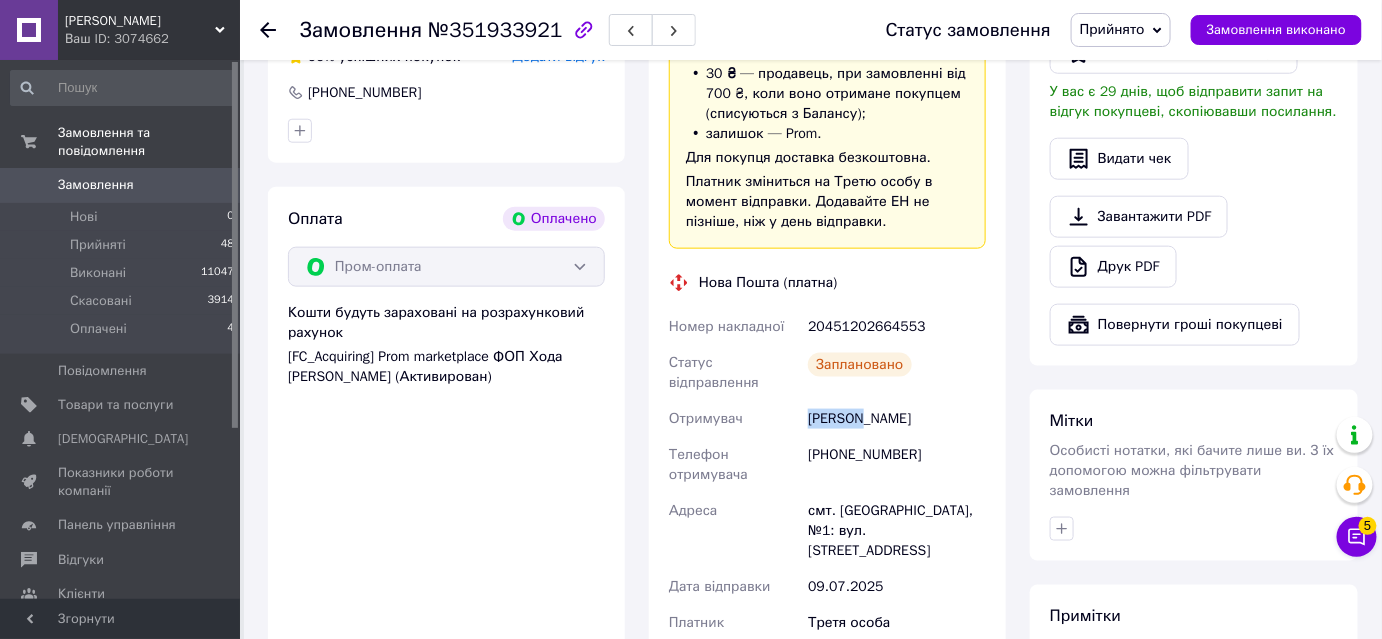 scroll, scrollTop: 727, scrollLeft: 0, axis: vertical 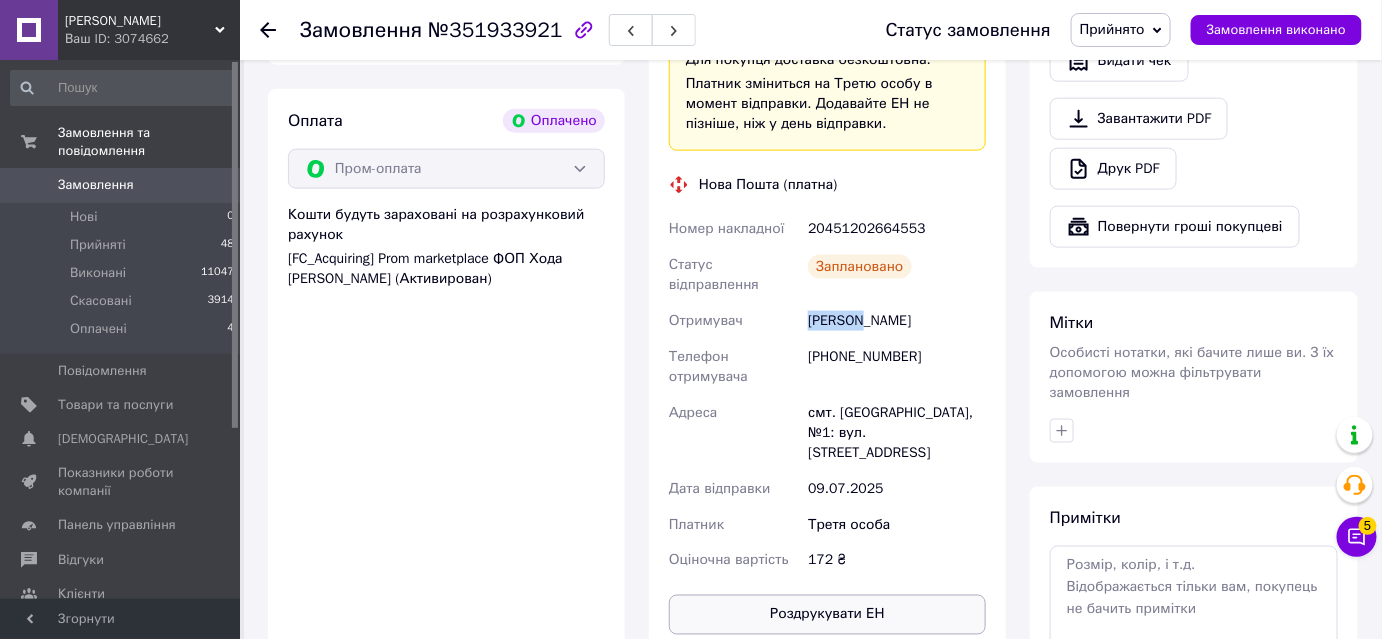 click on "Роздрукувати ЕН" at bounding box center [827, 615] 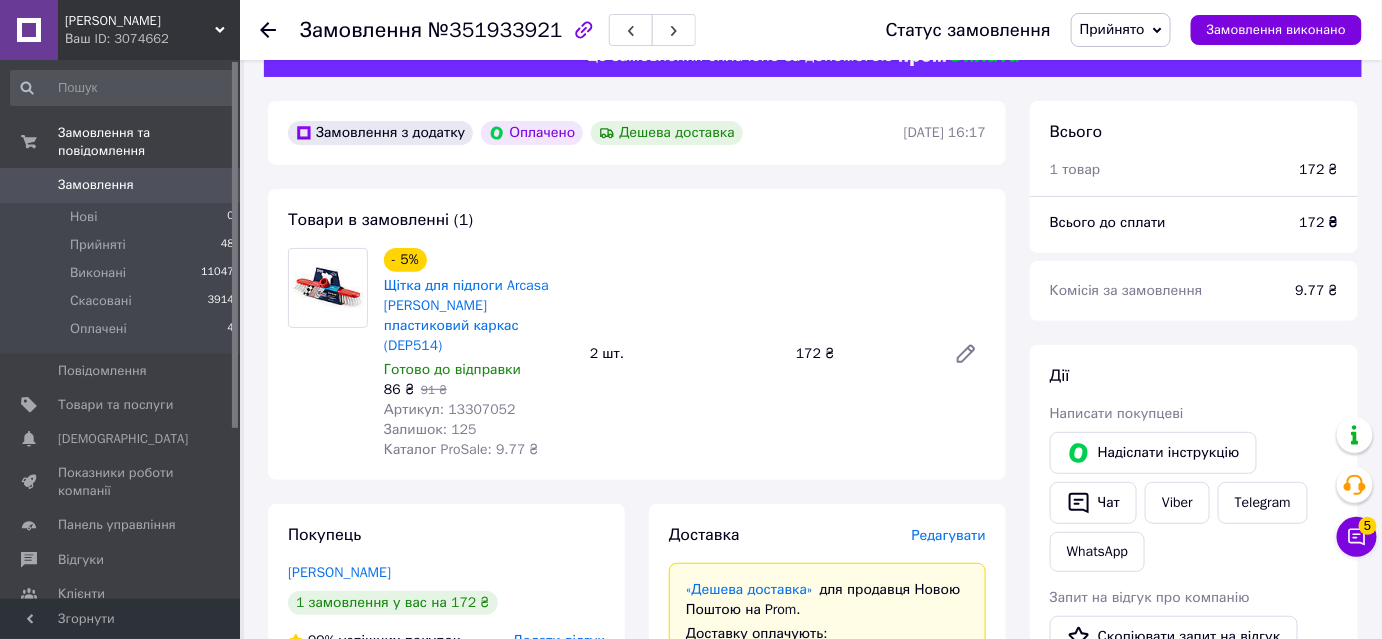 scroll, scrollTop: 0, scrollLeft: 0, axis: both 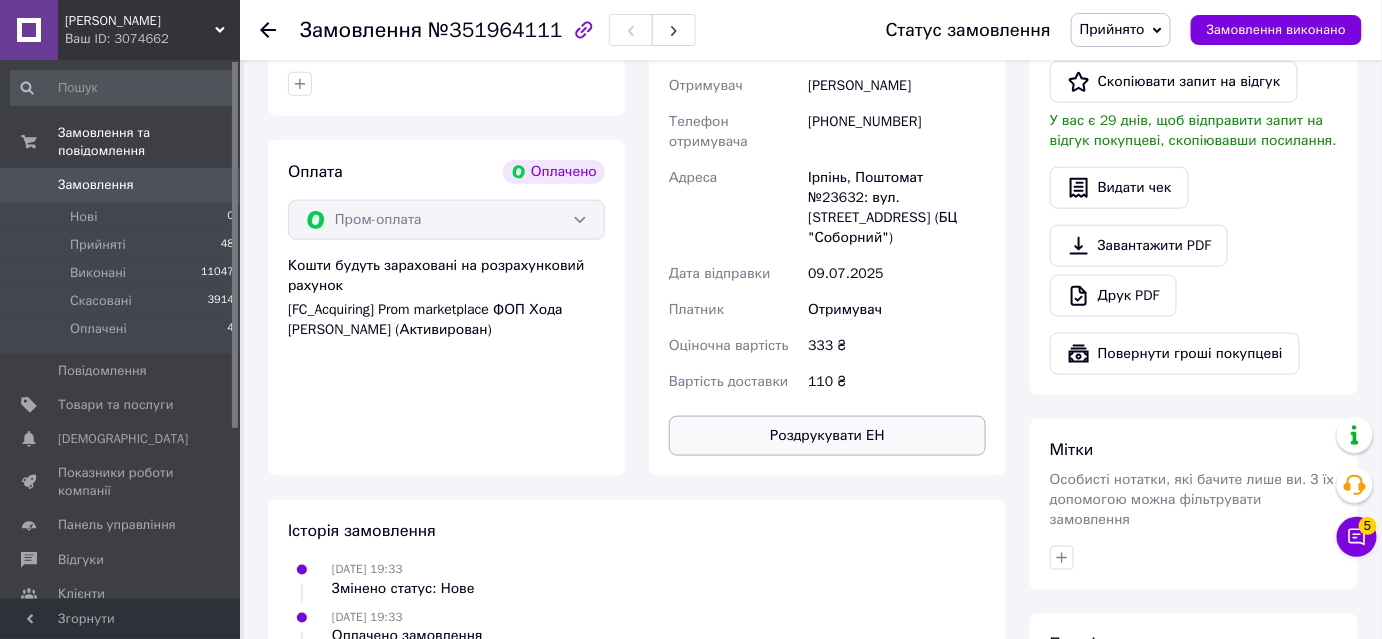 click on "Роздрукувати ЕН" at bounding box center [827, 436] 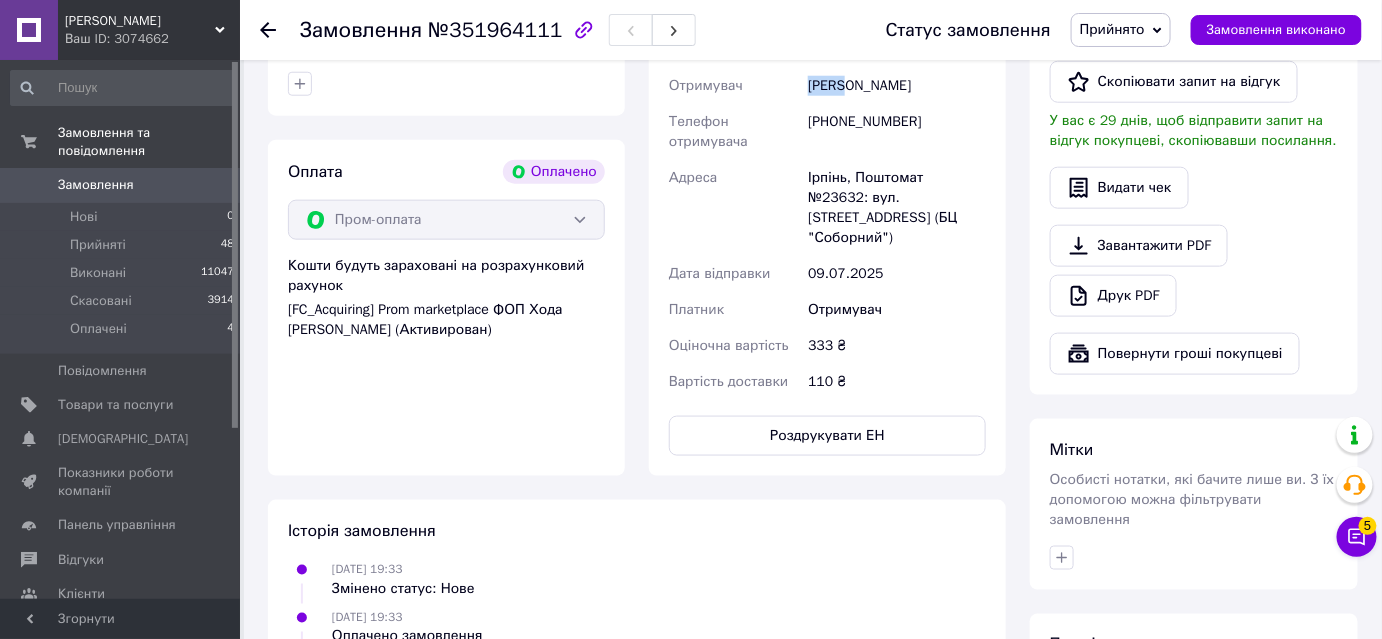 drag, startPoint x: 806, startPoint y: 88, endPoint x: 847, endPoint y: 90, distance: 41.04875 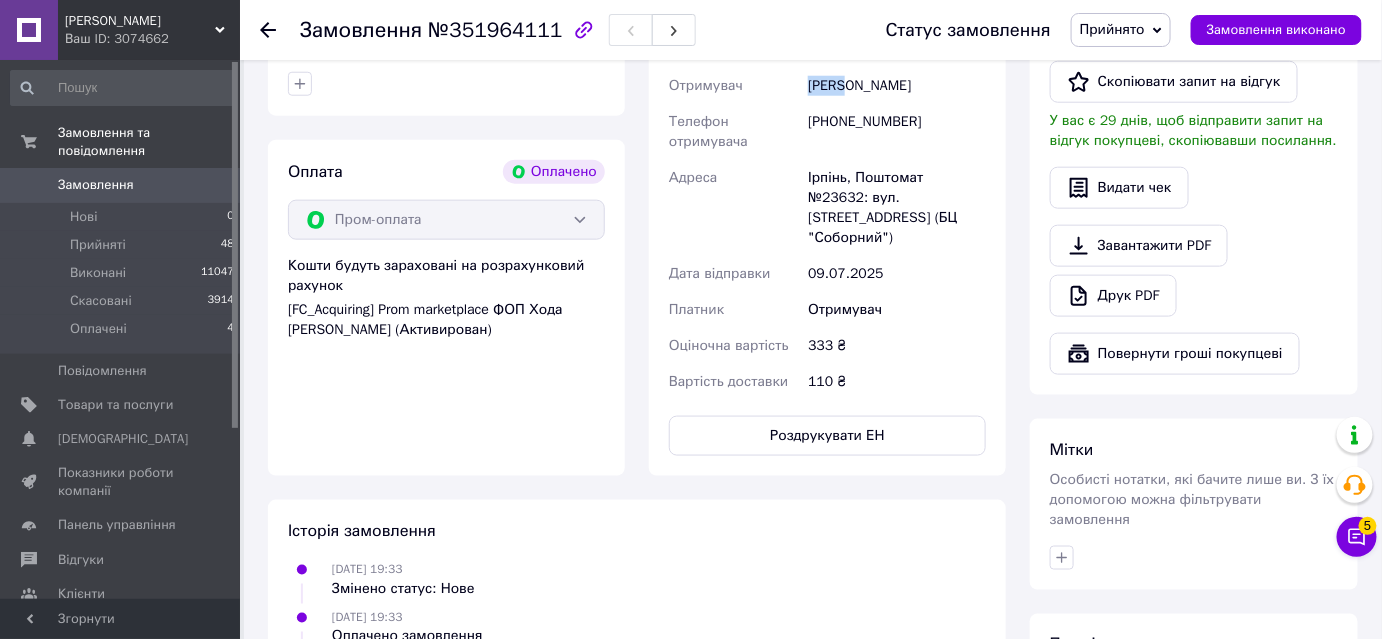 click on "[PERSON_NAME]" at bounding box center (897, 86) 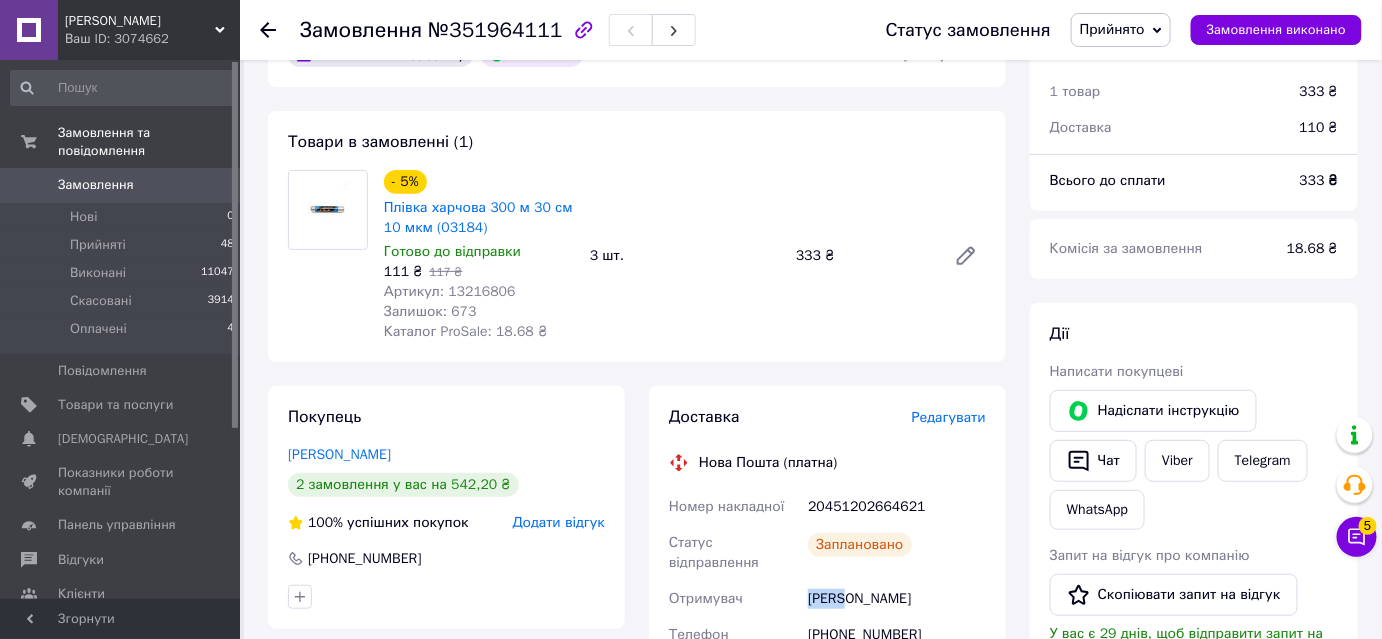 scroll, scrollTop: 0, scrollLeft: 0, axis: both 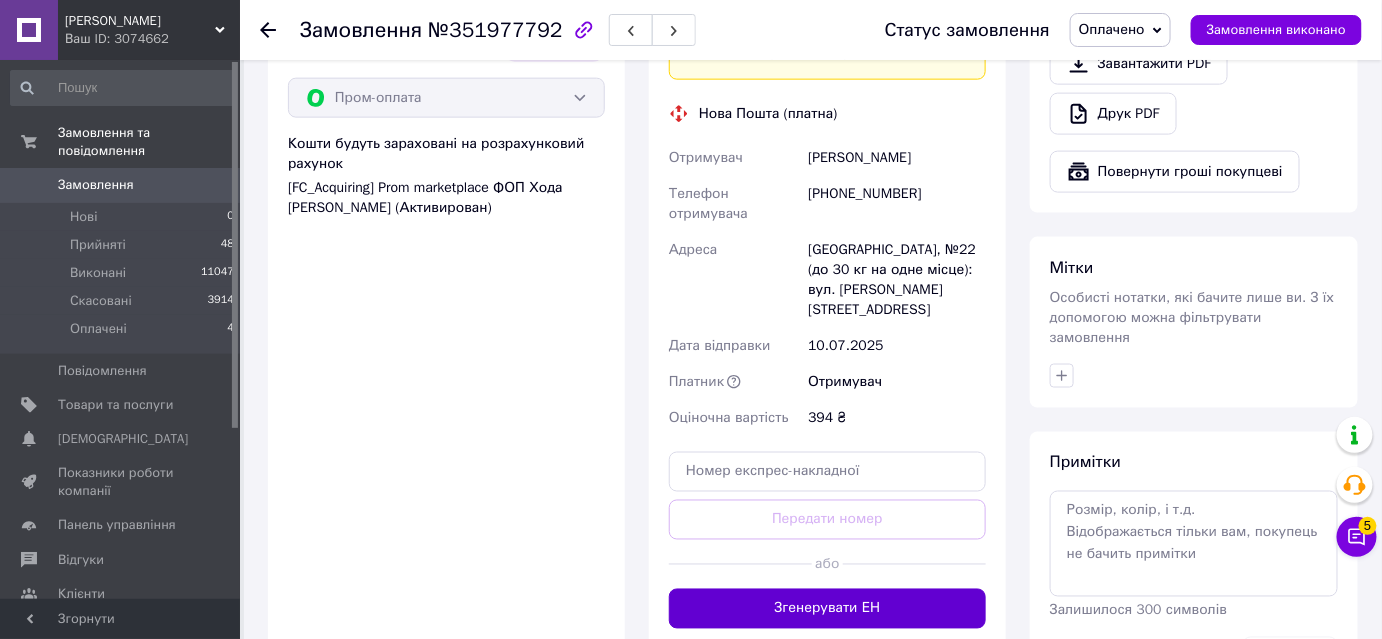 click on "Згенерувати ЕН" at bounding box center (827, 609) 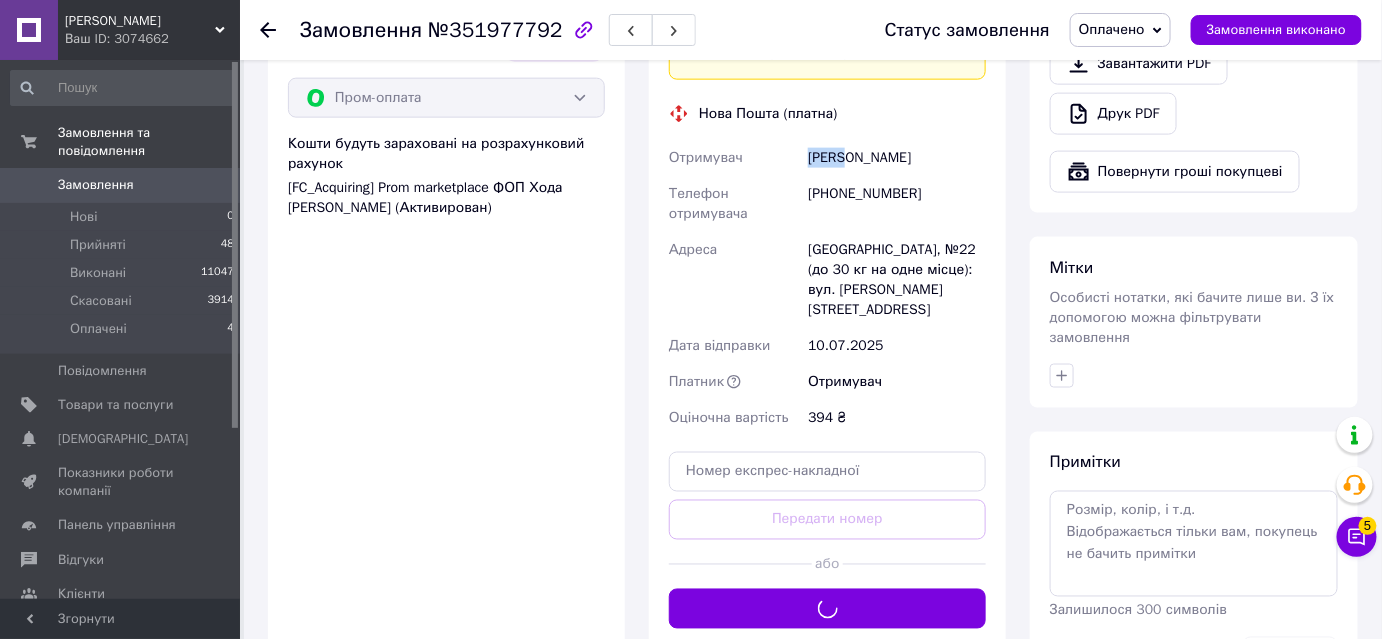 drag, startPoint x: 848, startPoint y: 143, endPoint x: 799, endPoint y: 143, distance: 49 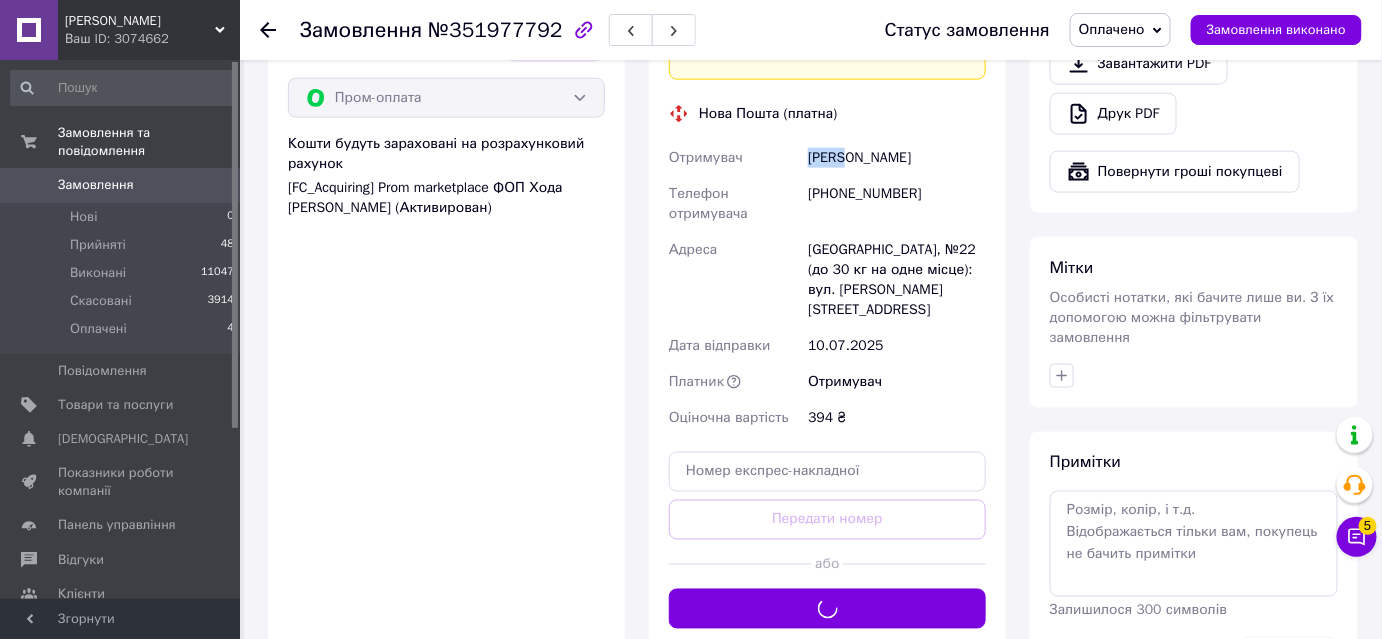 click on "Отримувач Гирна Ольга Телефон отримувача +380676090936 Адреса Івано-Франківськ, №22 (до 30 кг на одне місце): вул. Горбачевського, 14Д Дата відправки 10.07.2025 Платник   Отримувач Оціночна вартість 394 ₴" at bounding box center (827, 288) 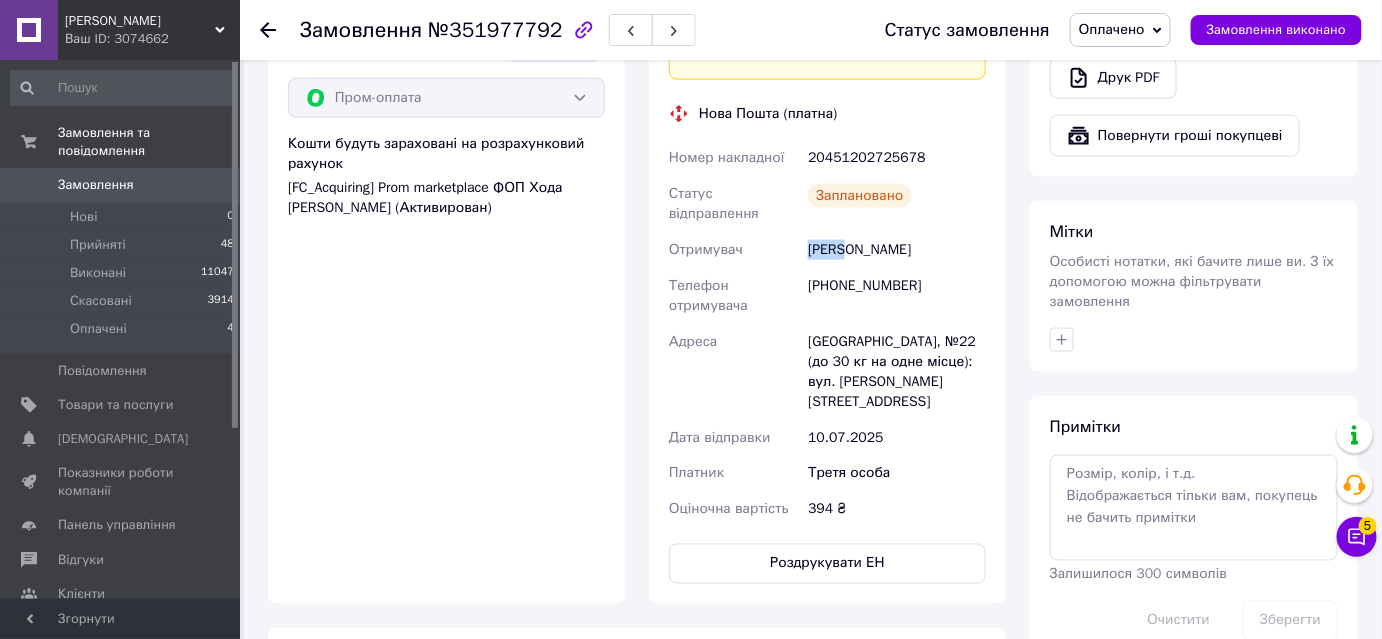 copy on "Отримувач Гирна" 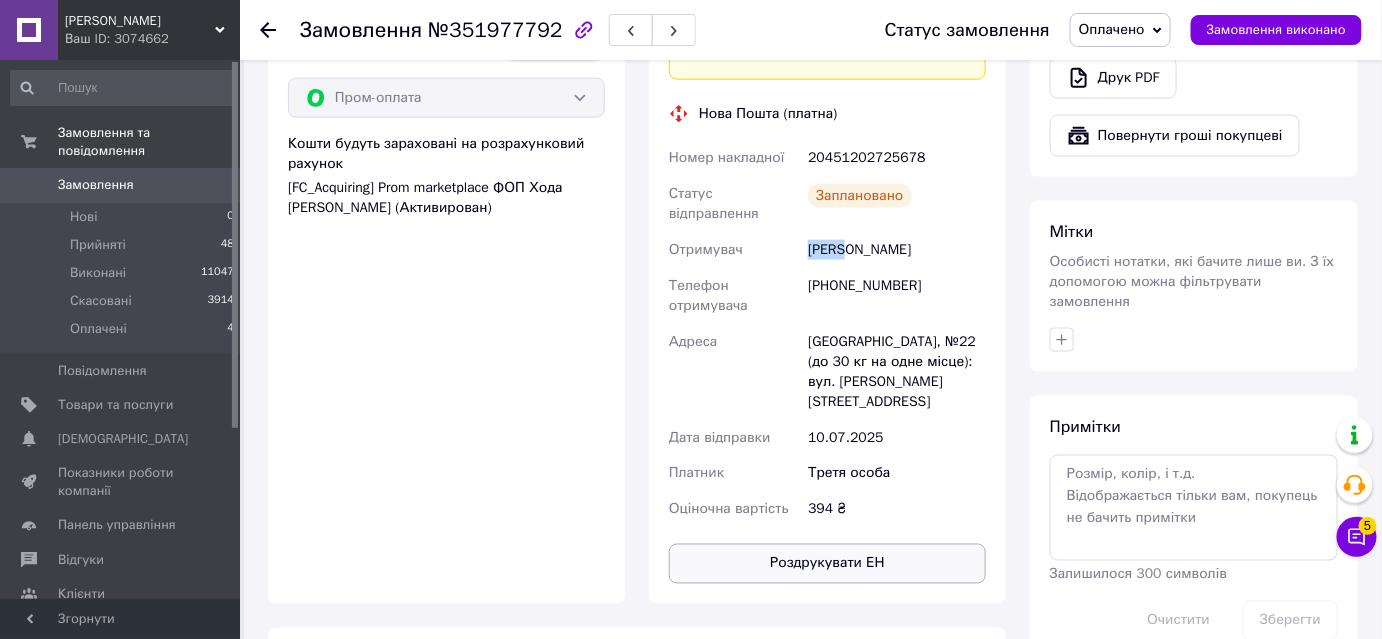 click on "Роздрукувати ЕН" at bounding box center [827, 564] 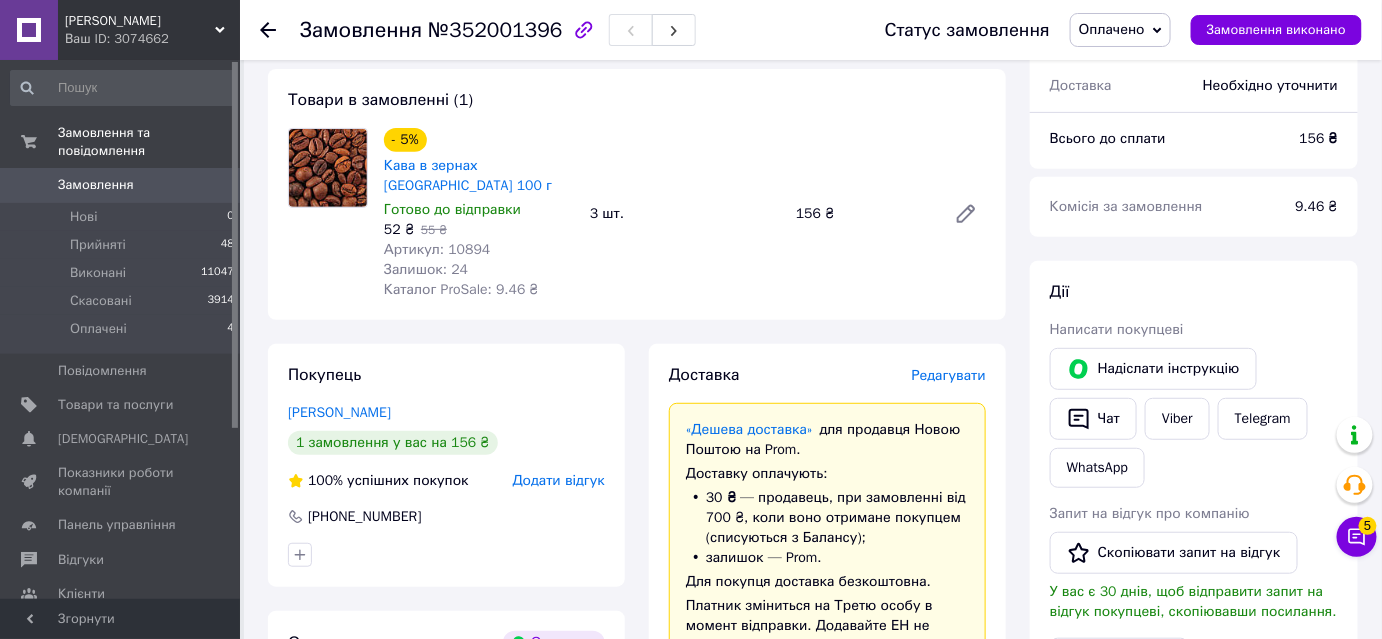 scroll, scrollTop: 454, scrollLeft: 0, axis: vertical 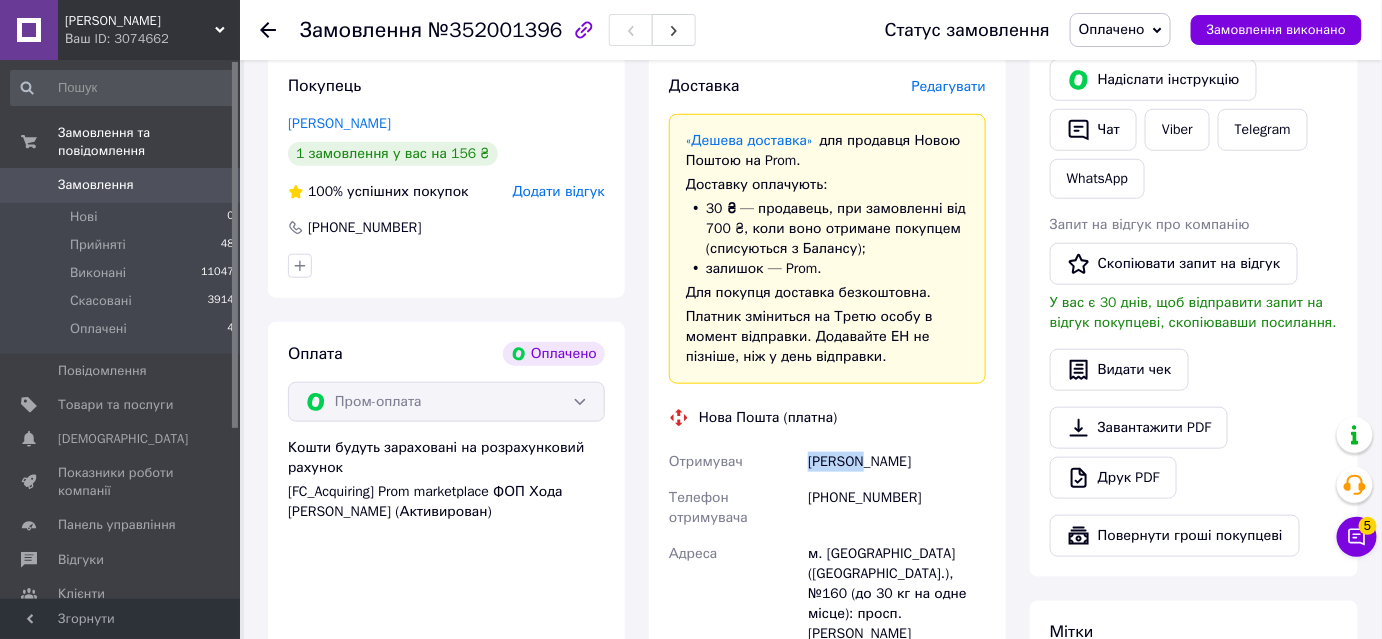 drag, startPoint x: 808, startPoint y: 451, endPoint x: 864, endPoint y: 452, distance: 56.008926 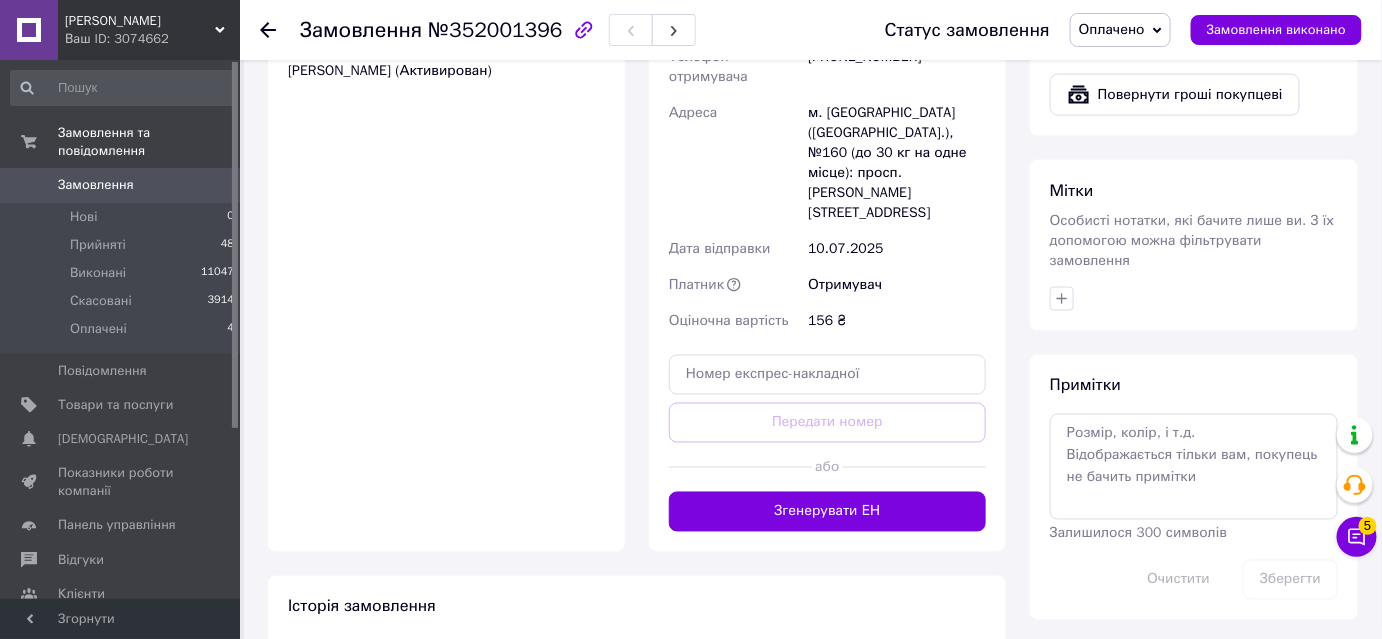 scroll, scrollTop: 909, scrollLeft: 0, axis: vertical 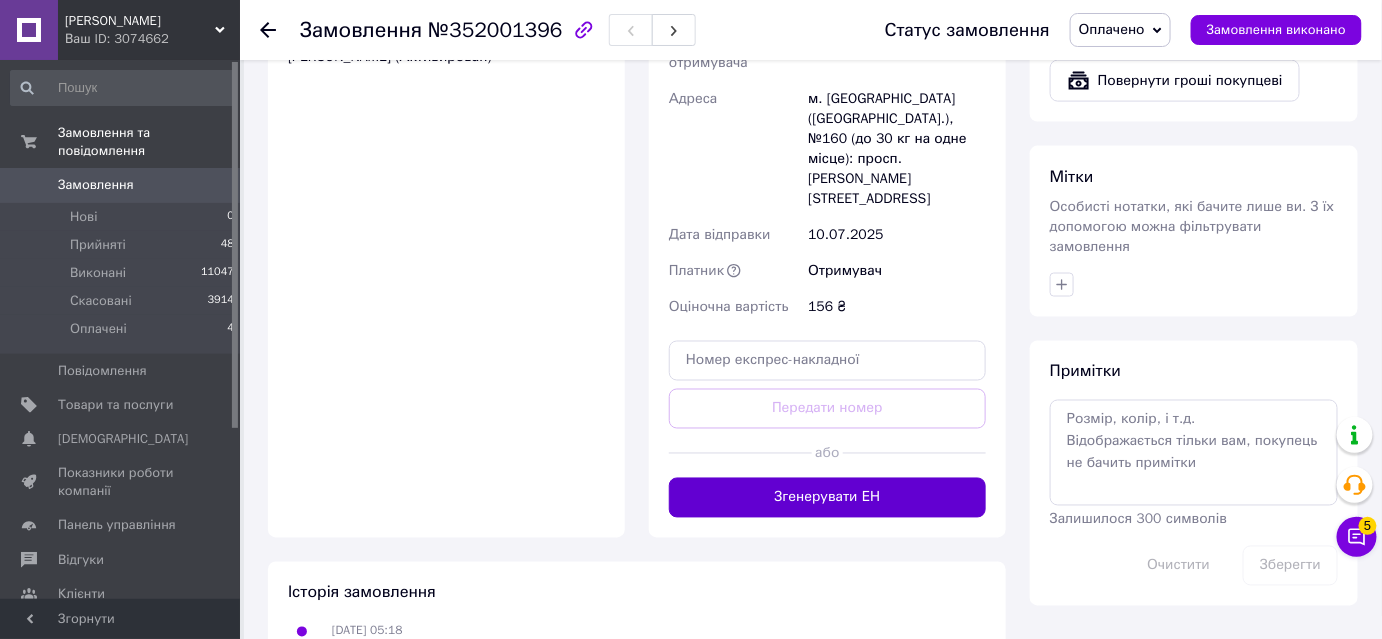 click on "Згенерувати ЕН" at bounding box center (827, 498) 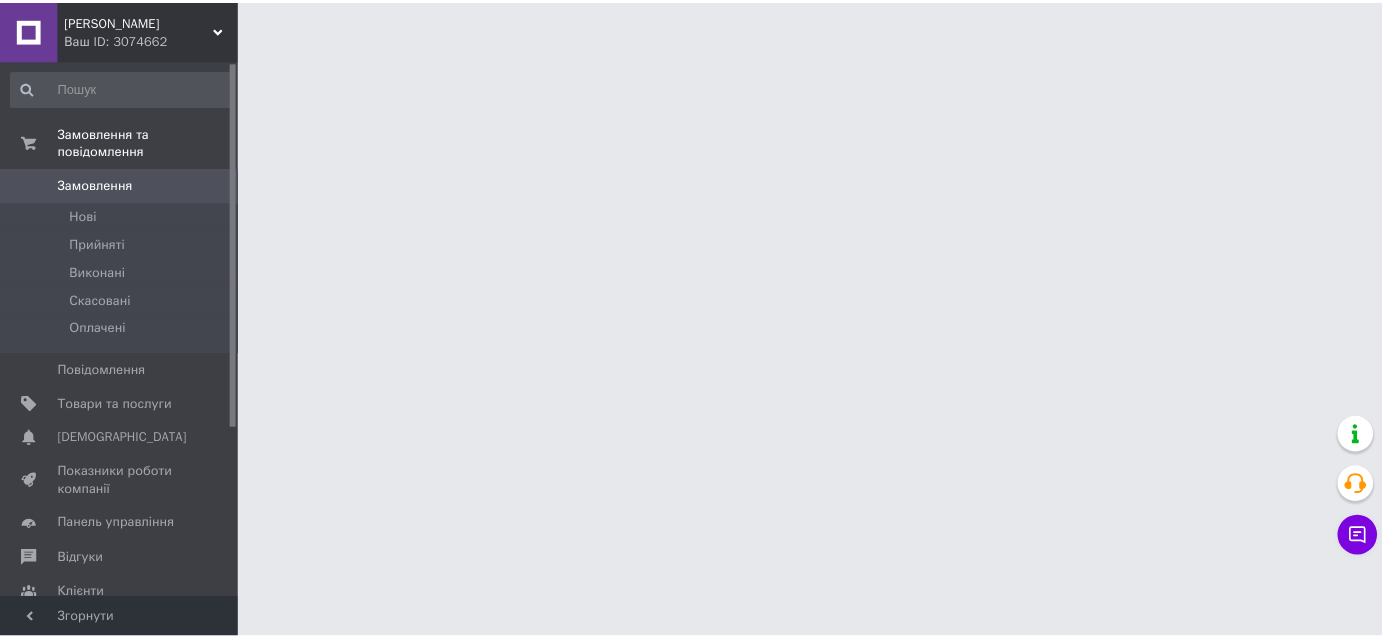 scroll, scrollTop: 0, scrollLeft: 0, axis: both 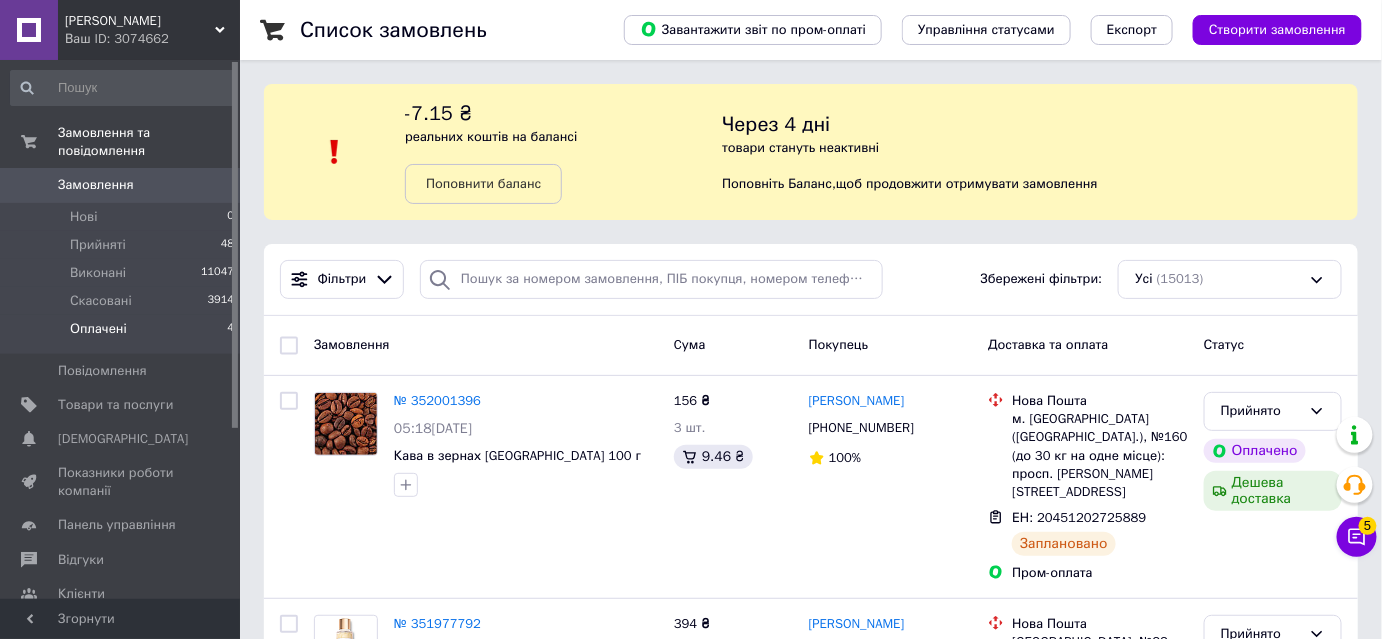 click on "Оплачені" at bounding box center (98, 329) 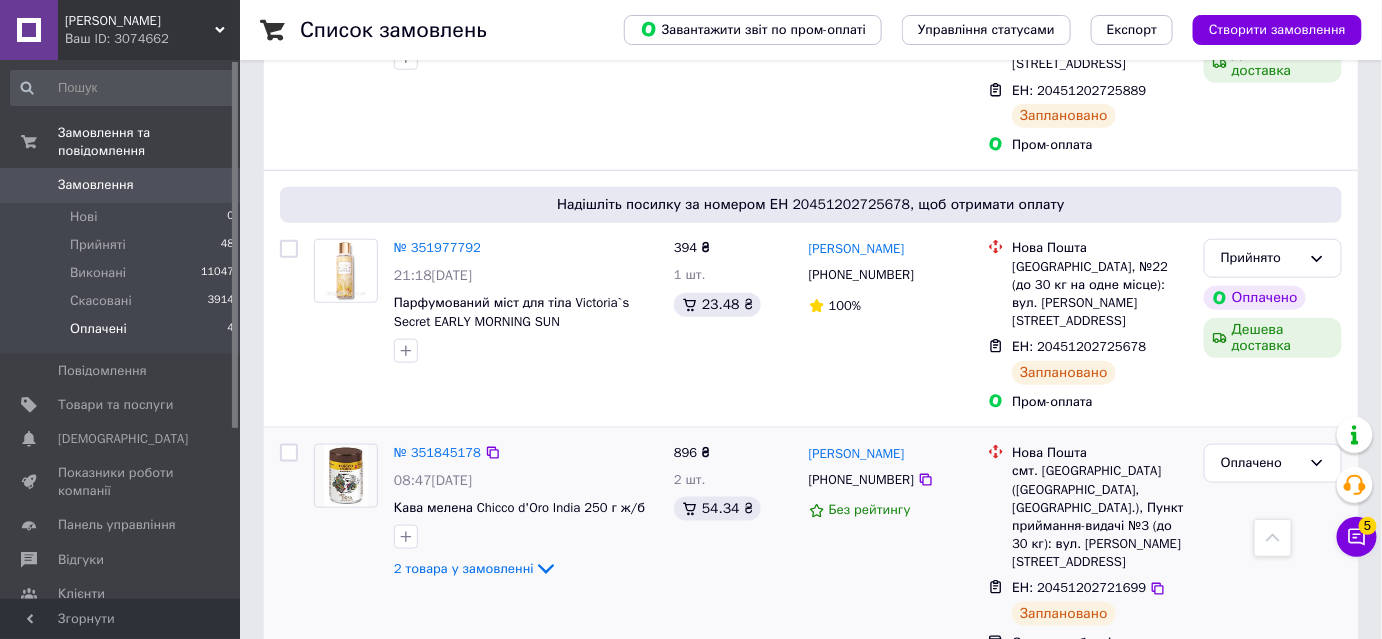 scroll, scrollTop: 749, scrollLeft: 0, axis: vertical 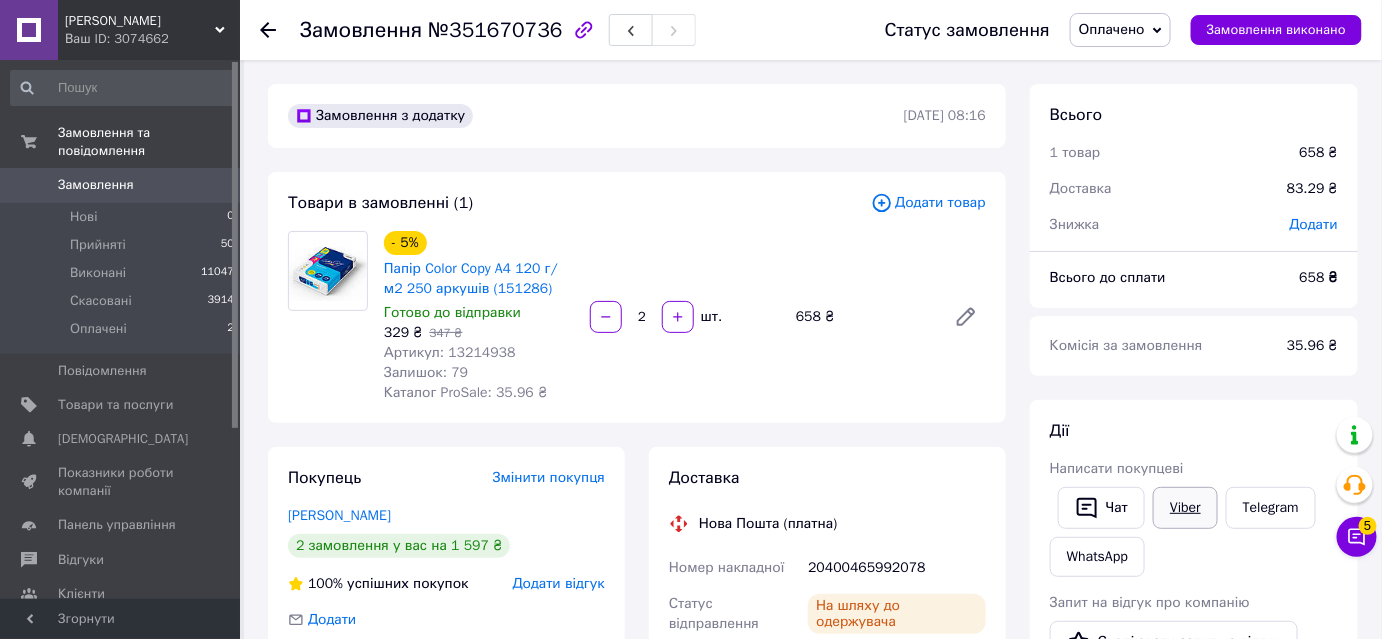 click on "Viber" at bounding box center (1185, 508) 